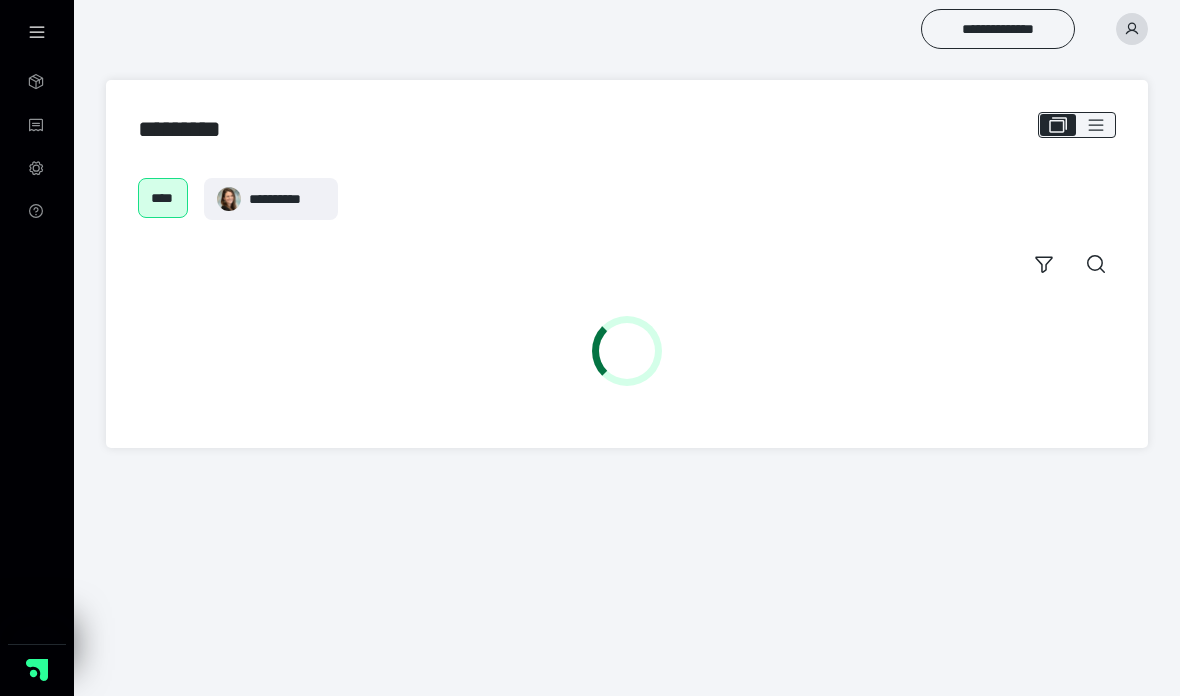 scroll, scrollTop: 0, scrollLeft: 0, axis: both 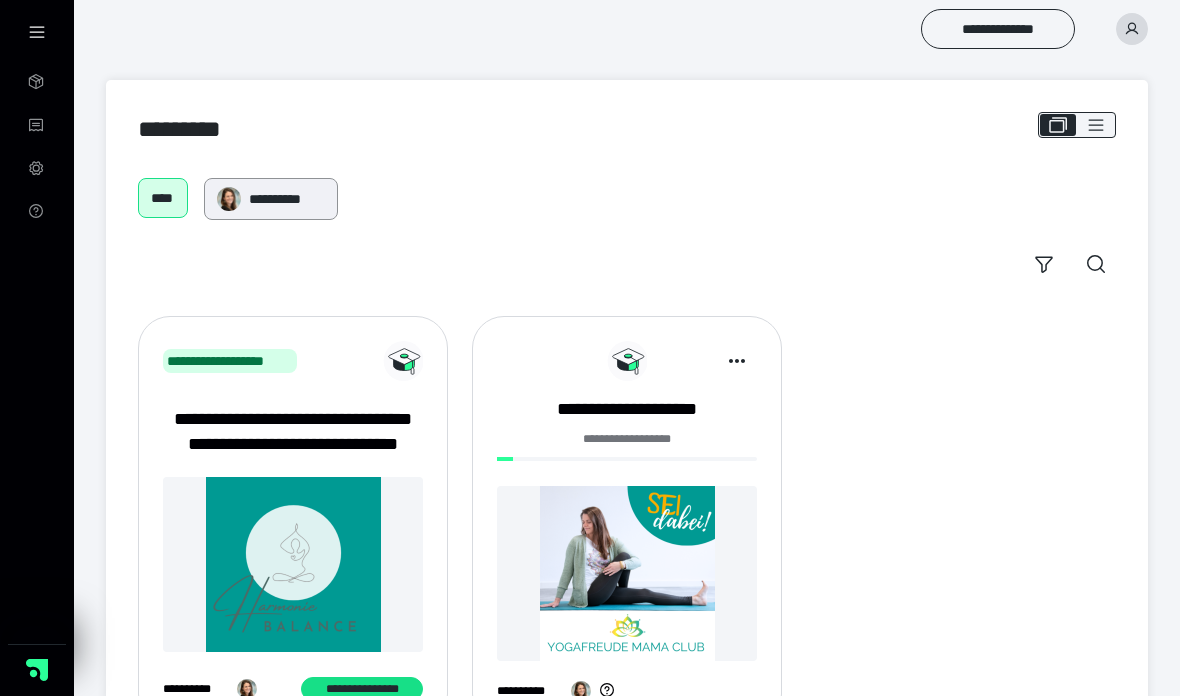 click on "**********" at bounding box center (286, 199) 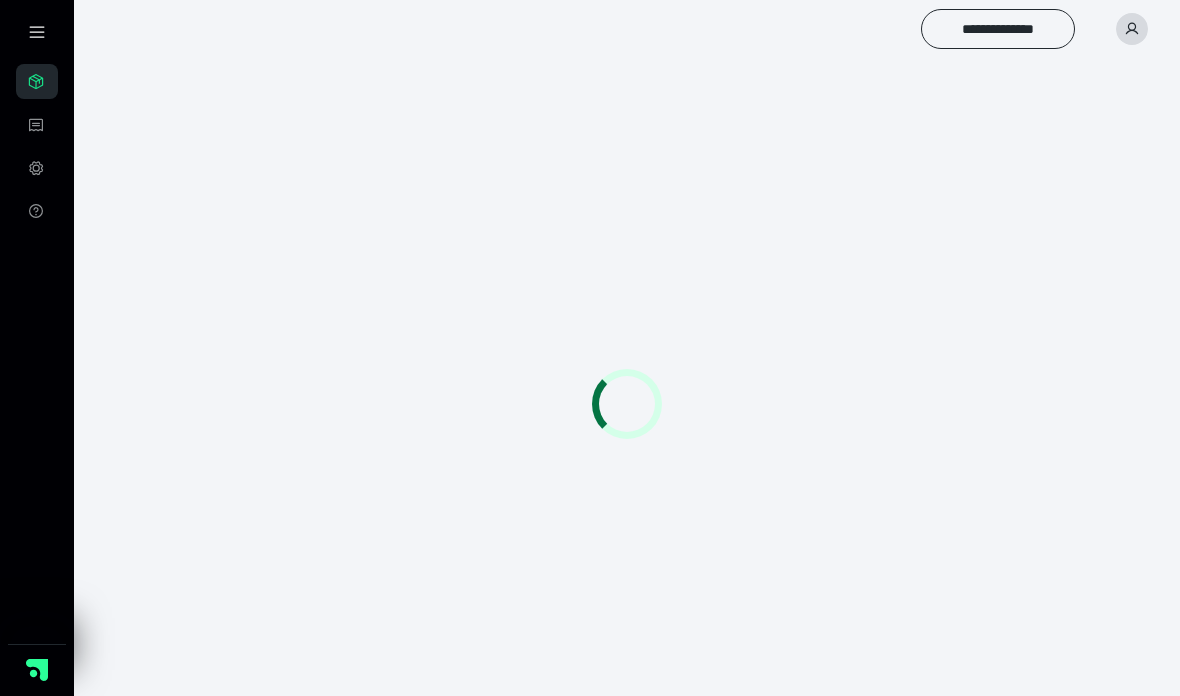 scroll, scrollTop: 0, scrollLeft: 0, axis: both 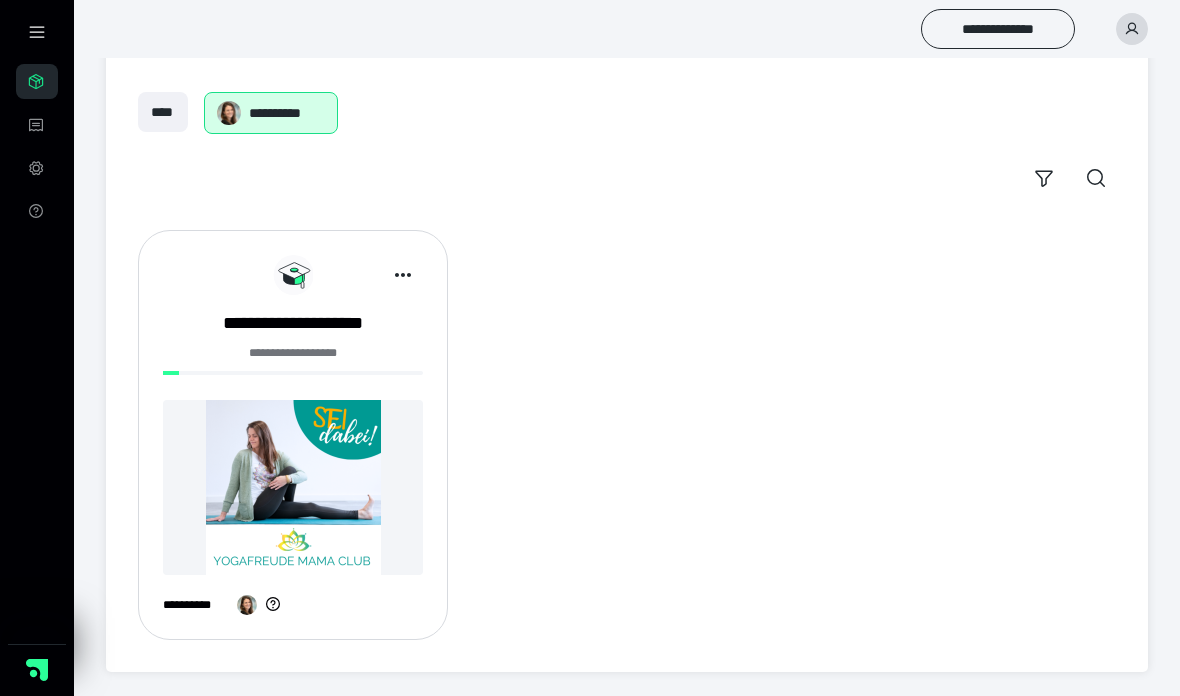 click at bounding box center [293, 487] 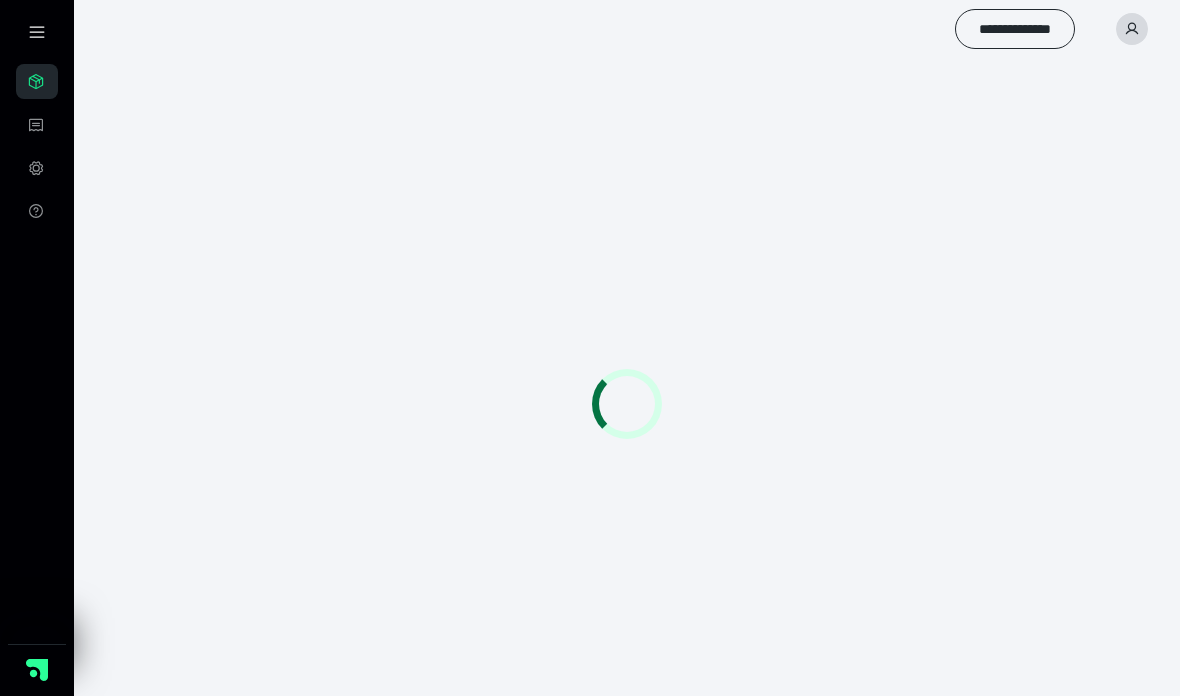 scroll, scrollTop: 0, scrollLeft: 0, axis: both 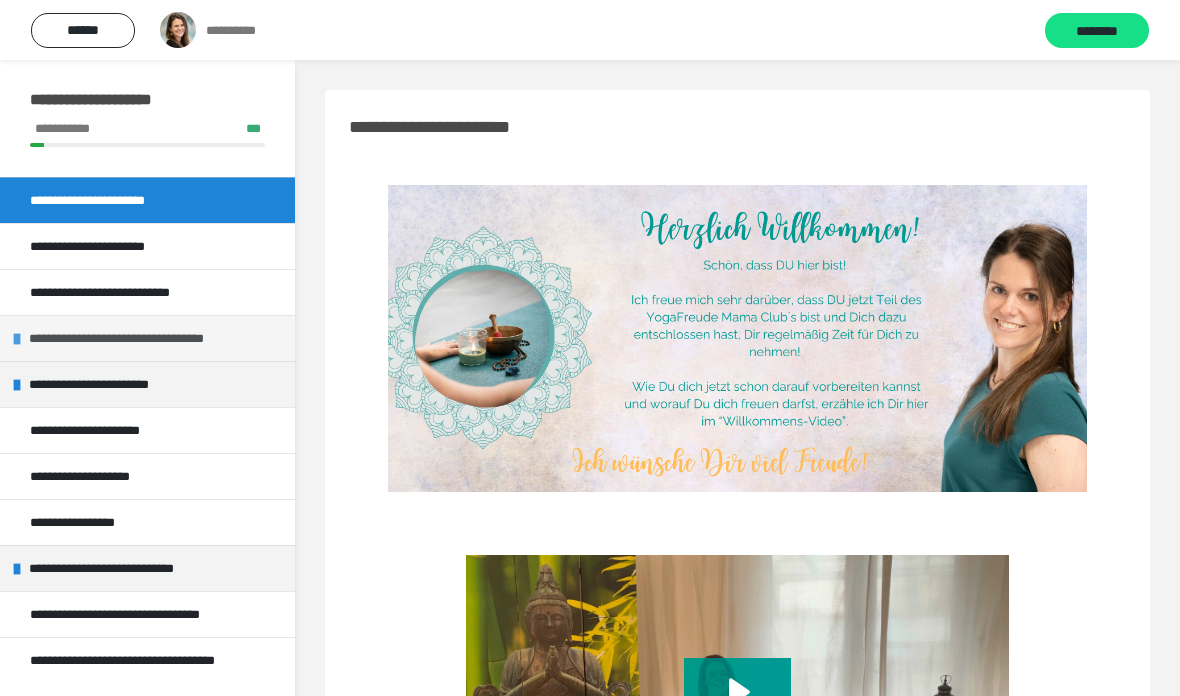 click on "**********" at bounding box center [155, 338] 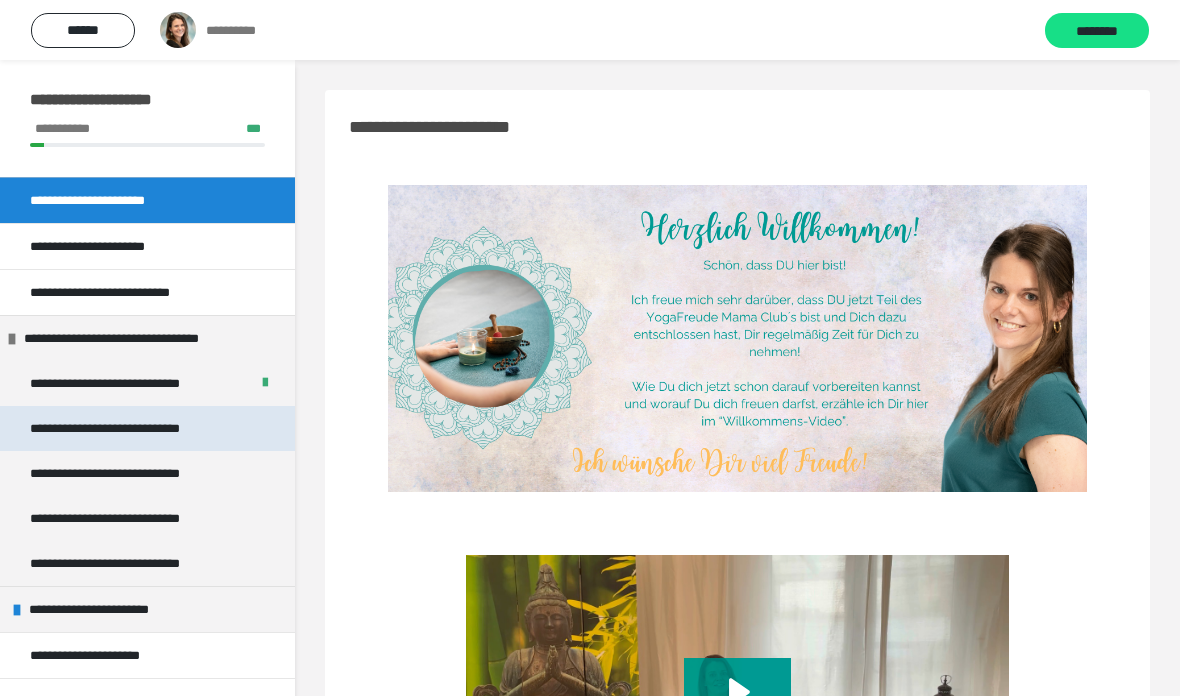 click on "**********" at bounding box center [129, 428] 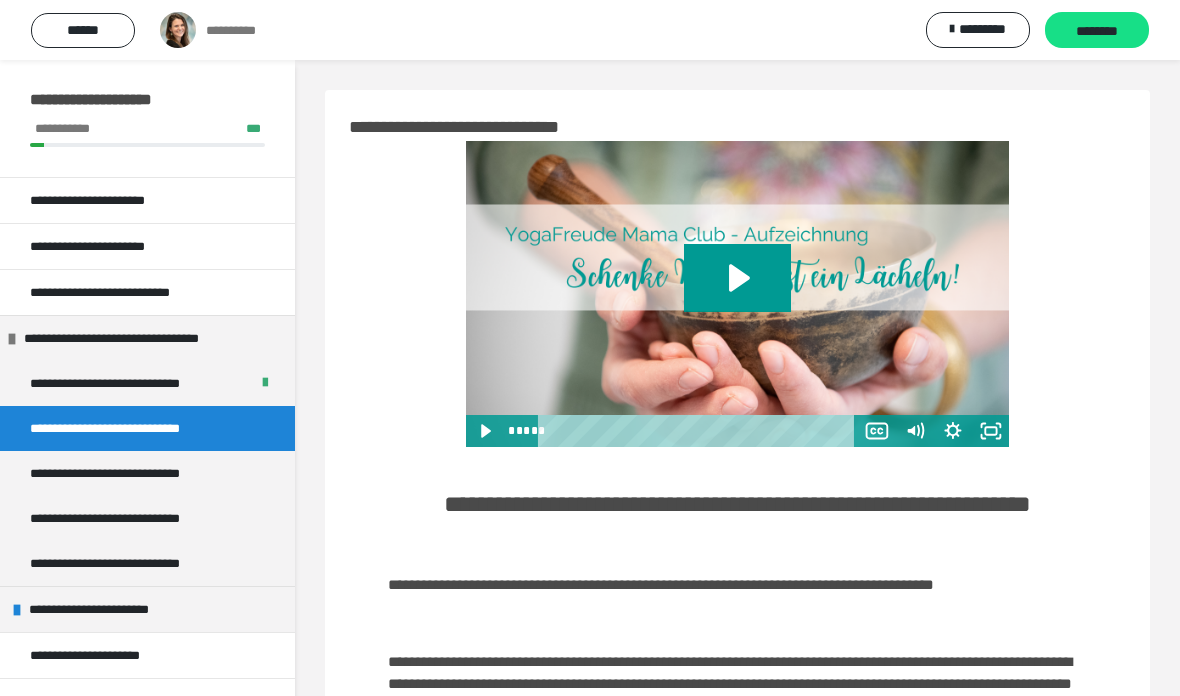 click 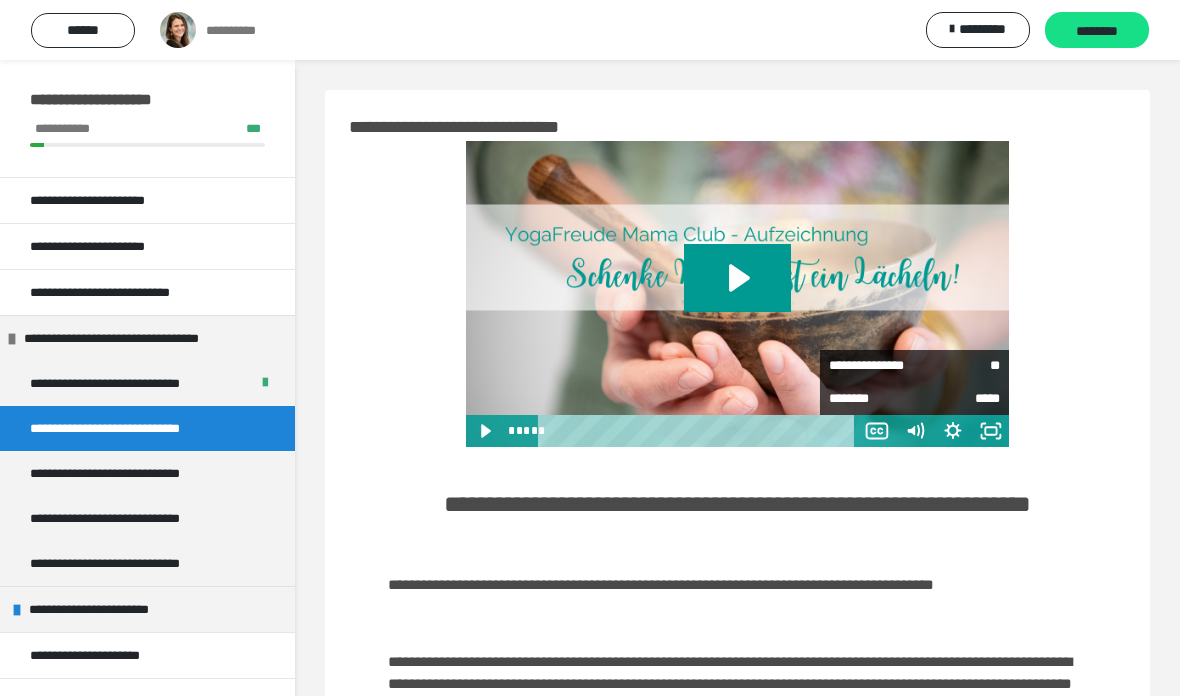 click on "**********" at bounding box center (737, 688) 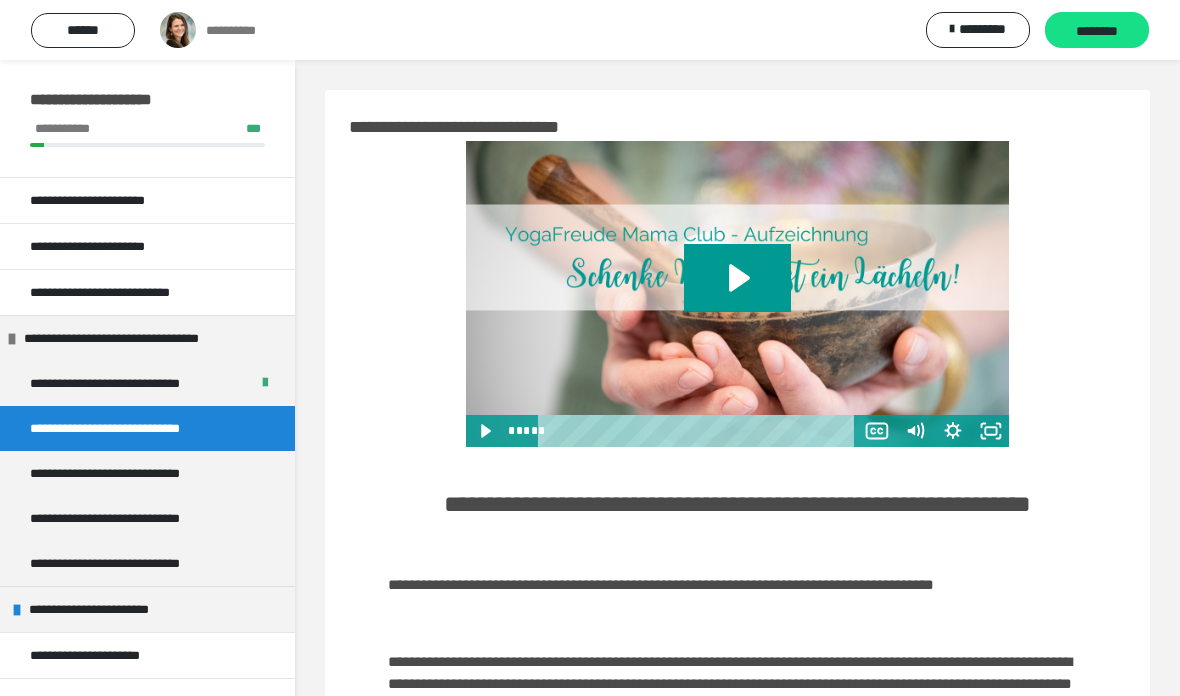 click on "**********" at bounding box center (737, 688) 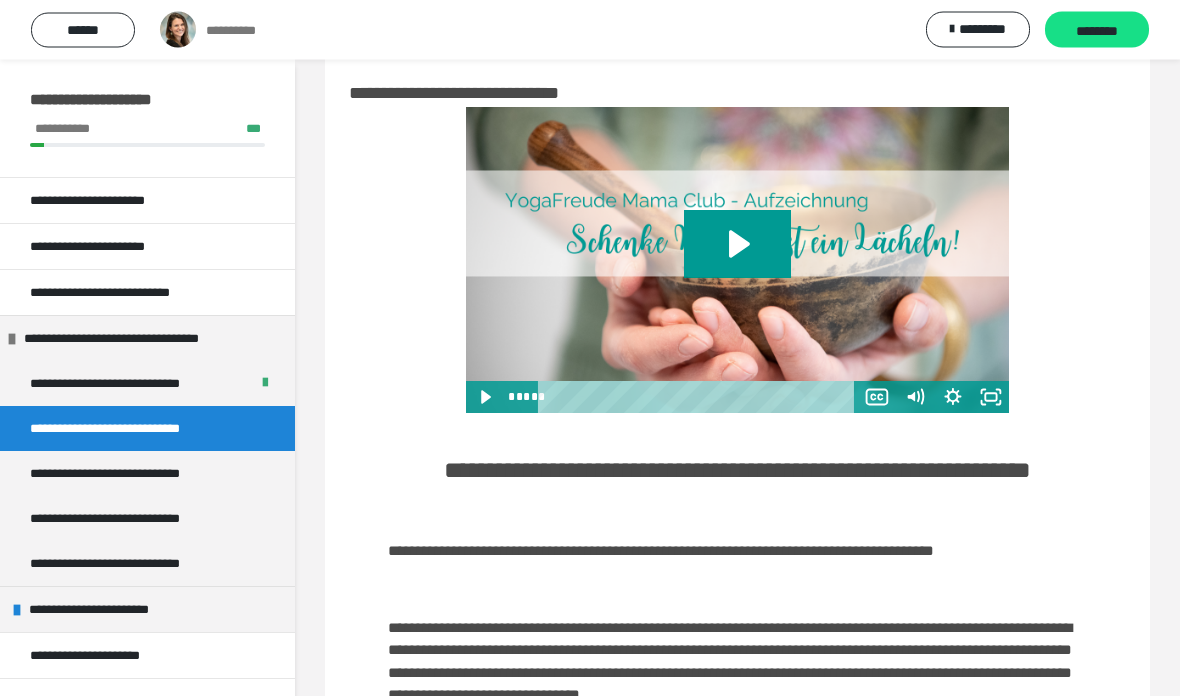 scroll, scrollTop: 0, scrollLeft: 0, axis: both 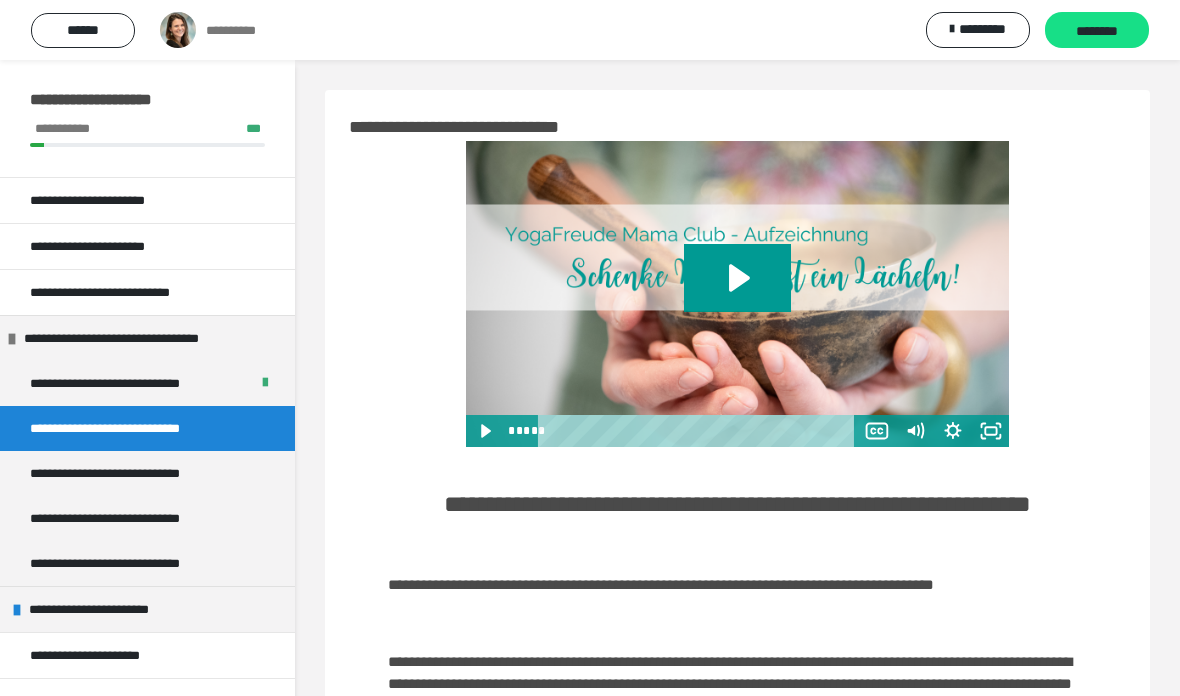 click at bounding box center (737, 294) 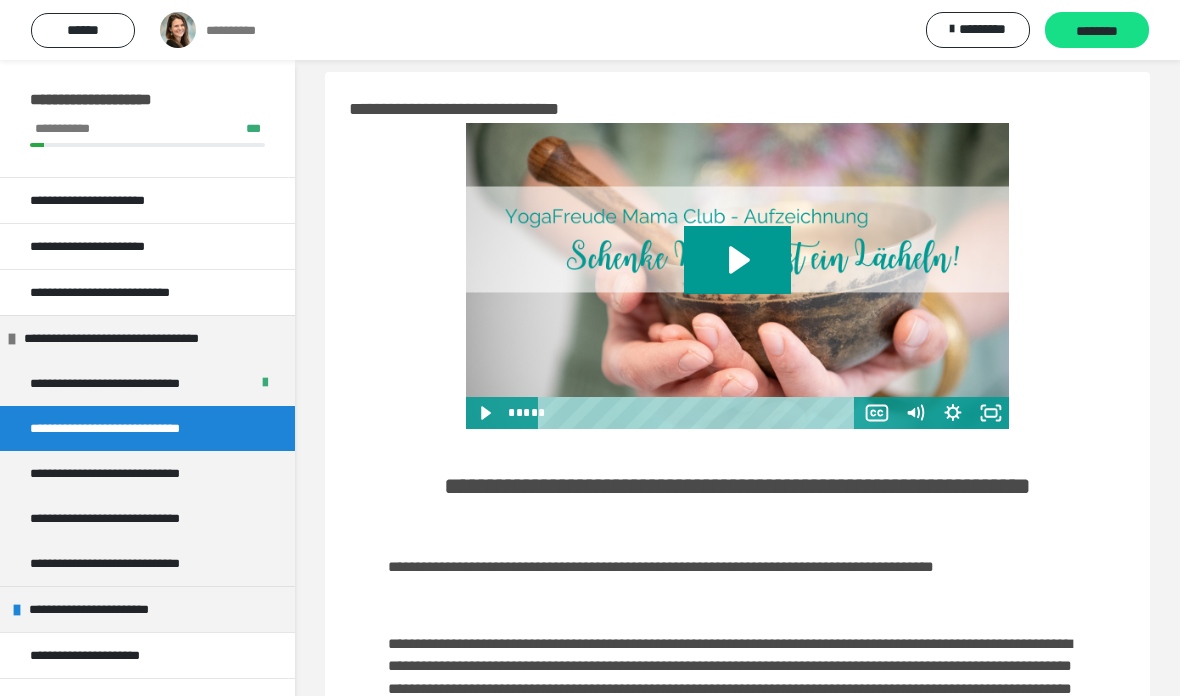 scroll, scrollTop: 0, scrollLeft: 0, axis: both 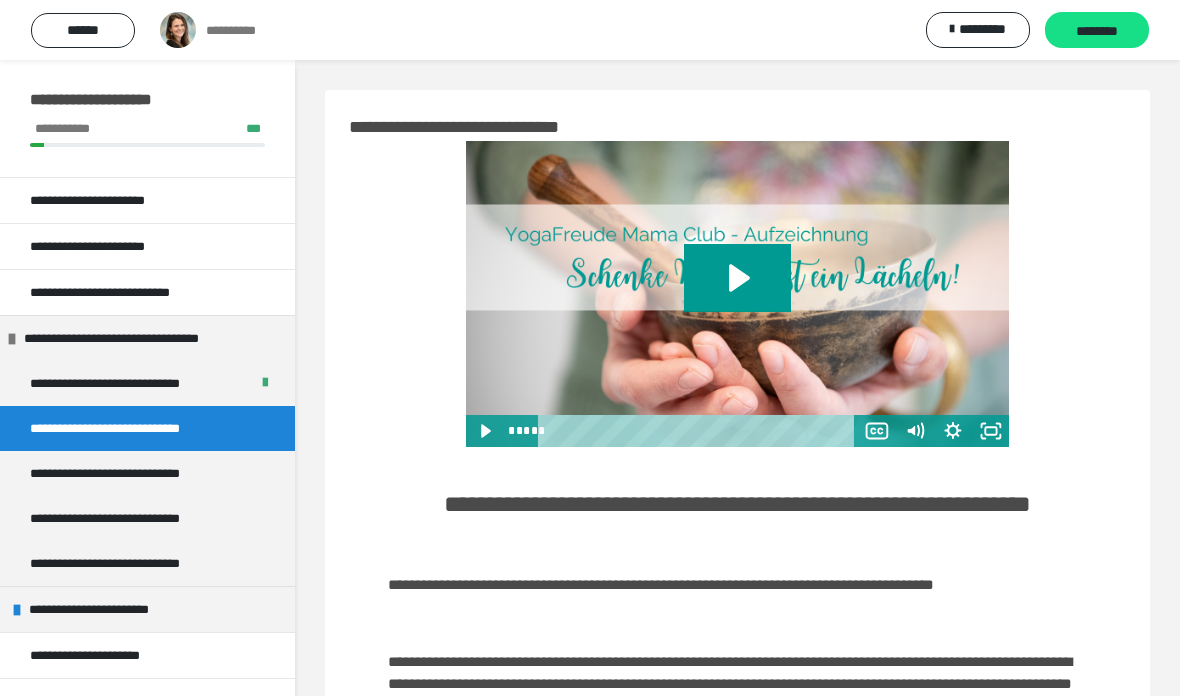 click at bounding box center (738, 294) 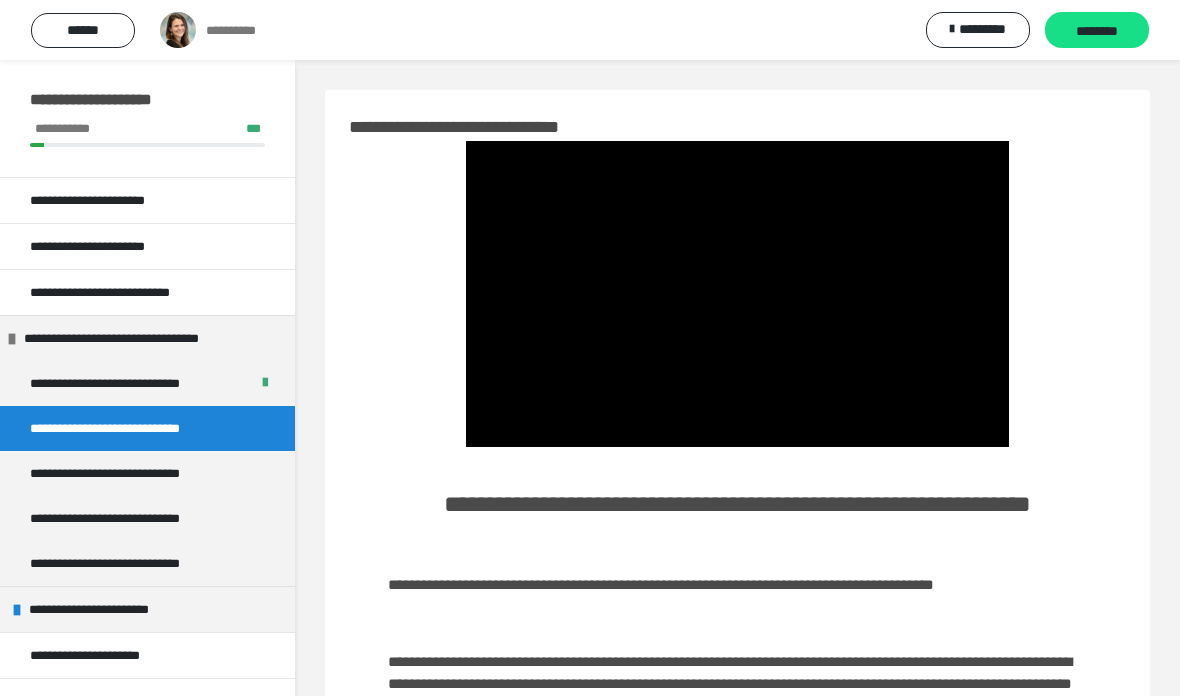 click at bounding box center (738, 294) 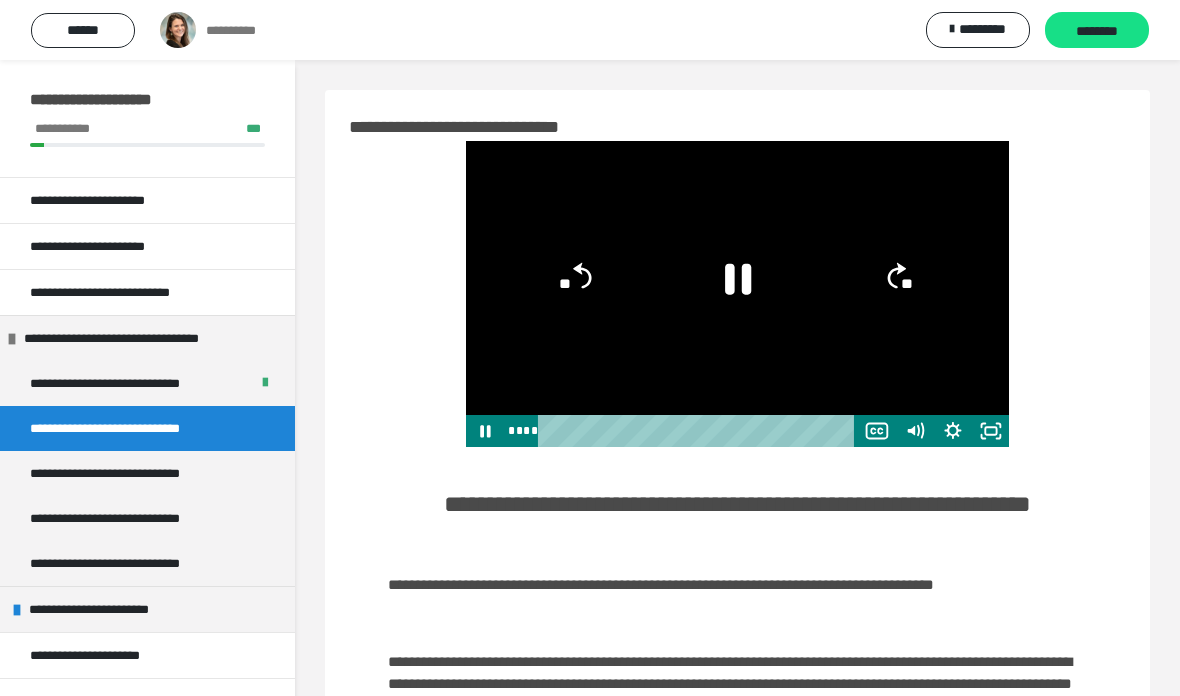 click 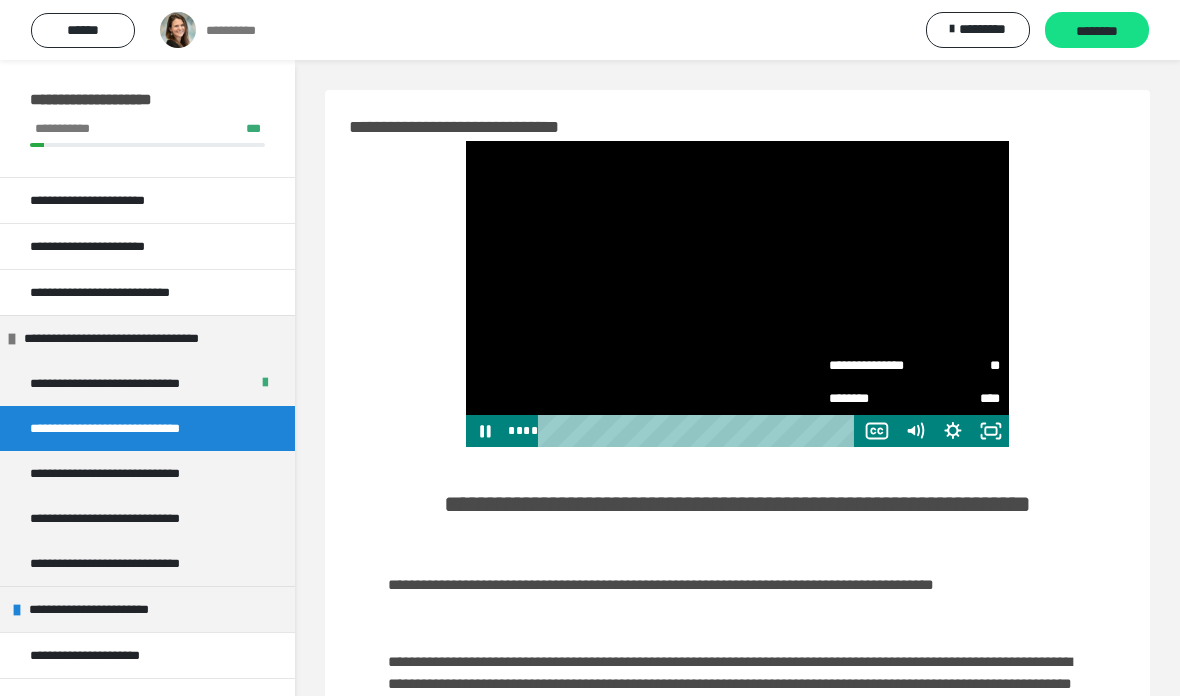 click at bounding box center (738, 294) 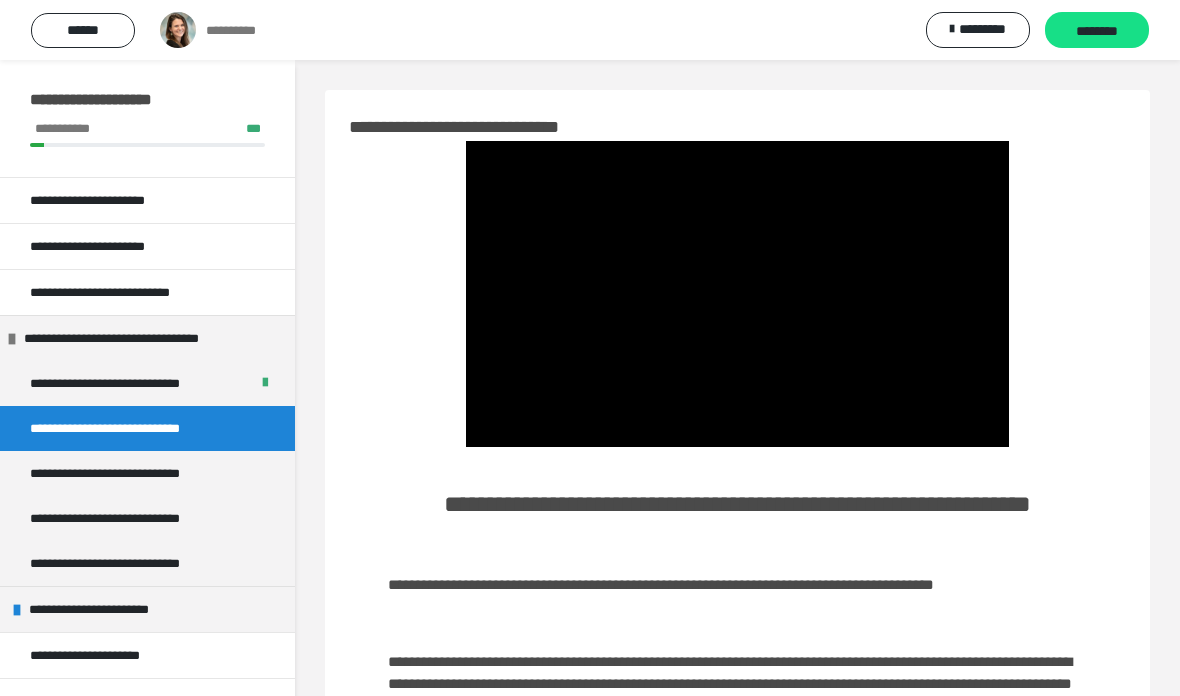 click at bounding box center [738, 294] 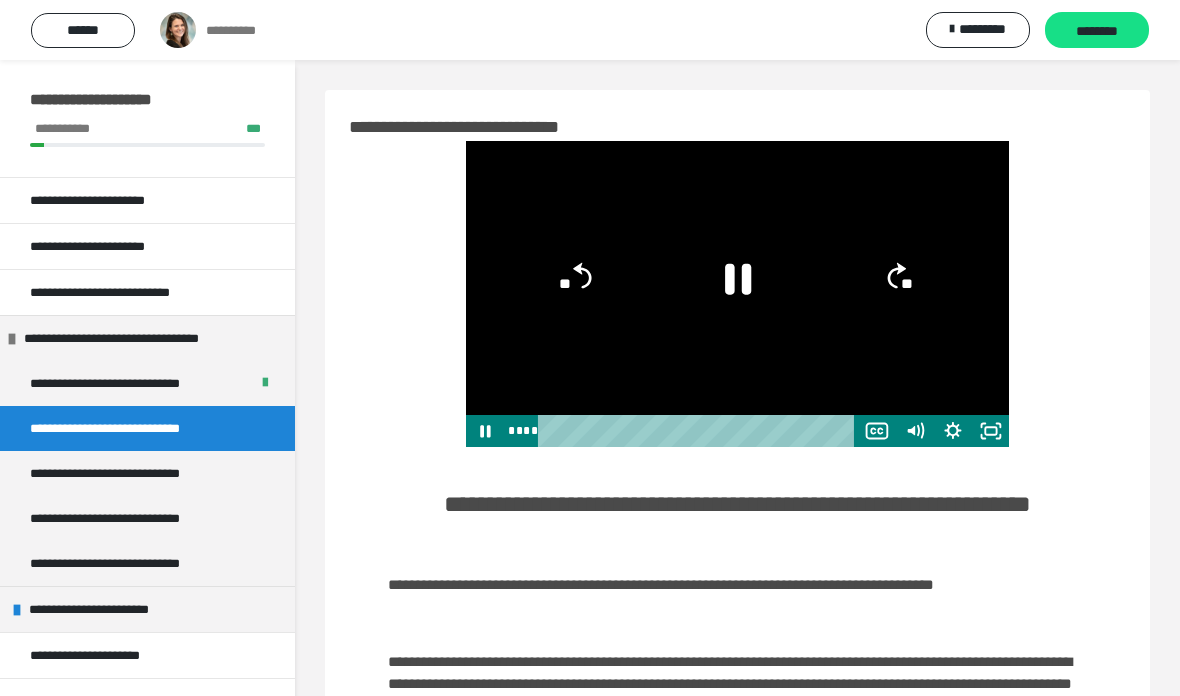 click 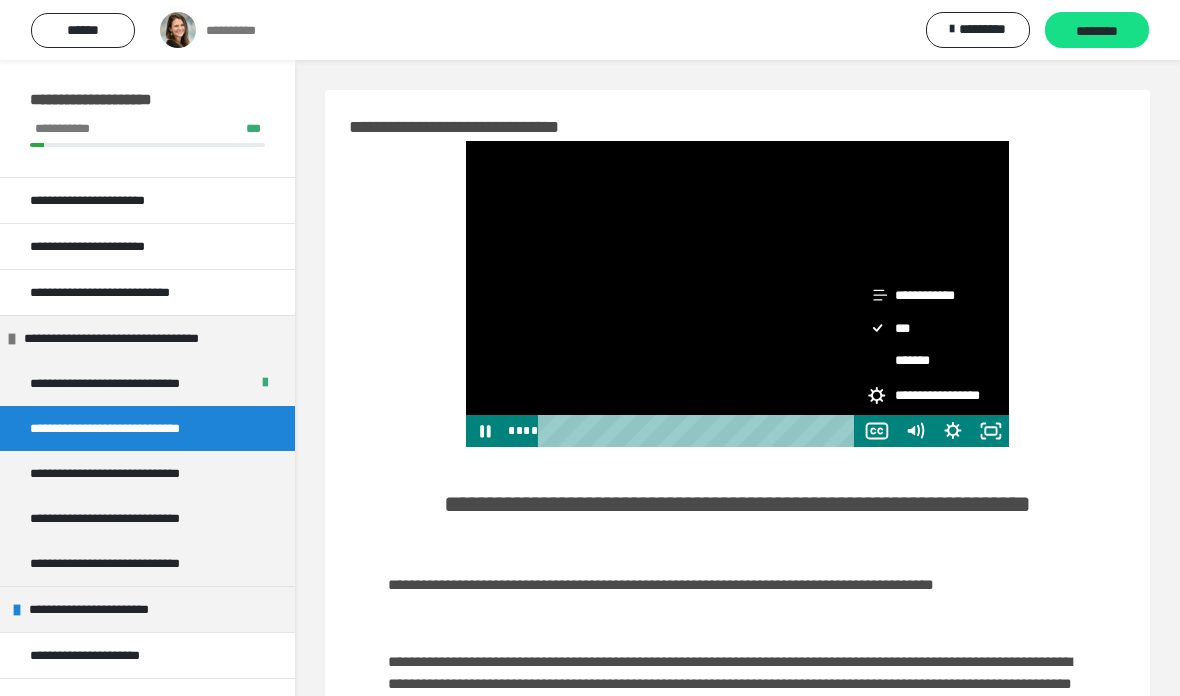 click at bounding box center (737, 294) 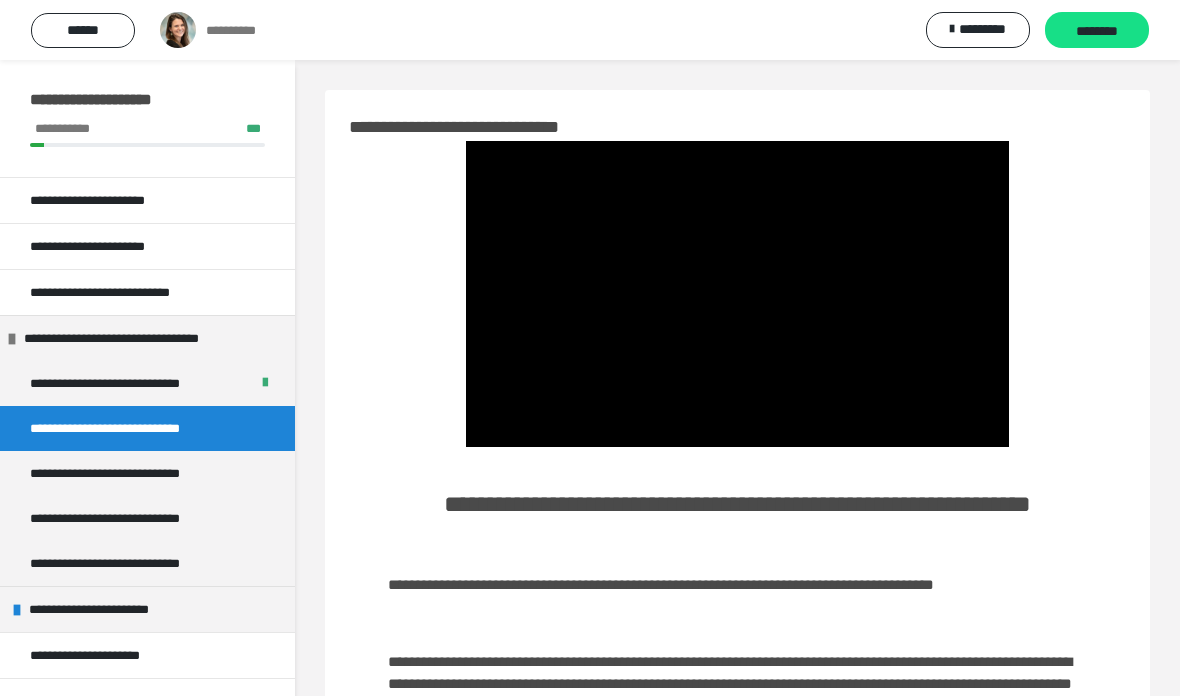 click at bounding box center [737, 294] 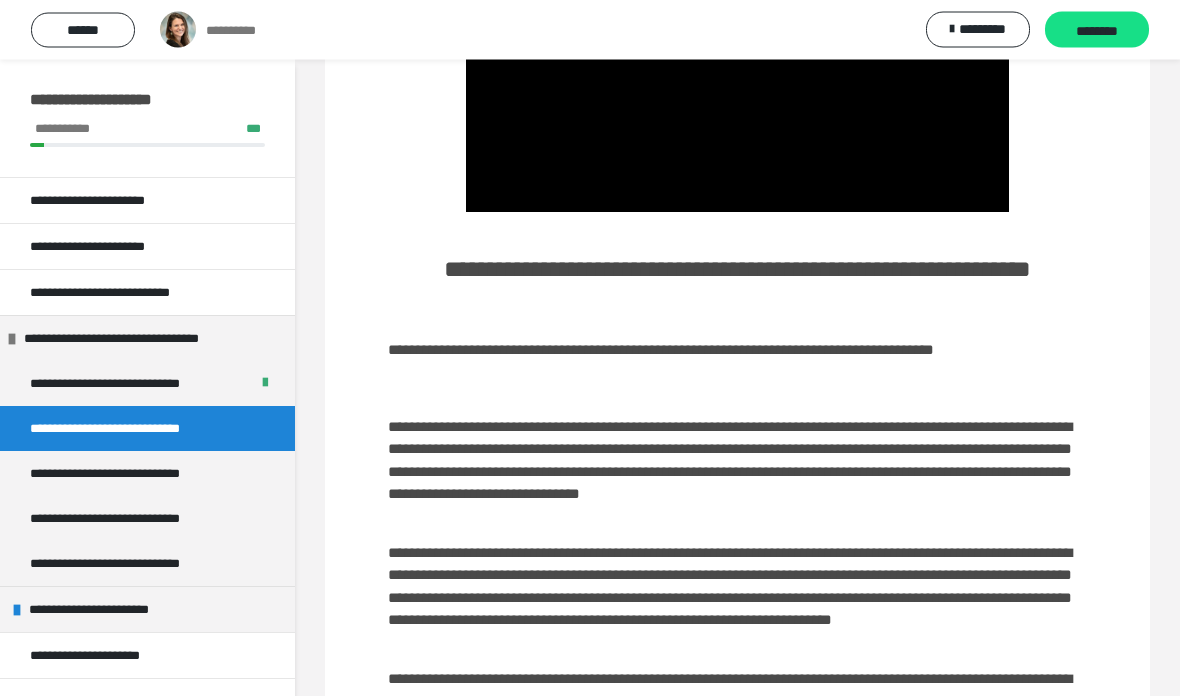 scroll, scrollTop: 0, scrollLeft: 0, axis: both 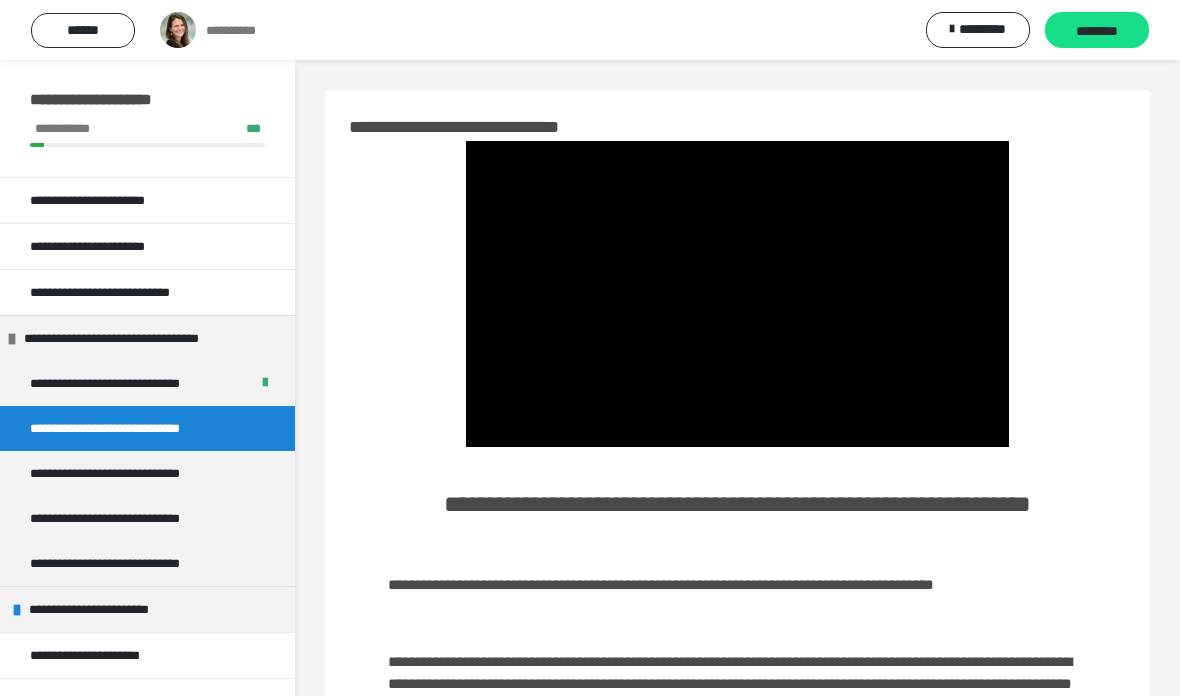 click at bounding box center (738, 294) 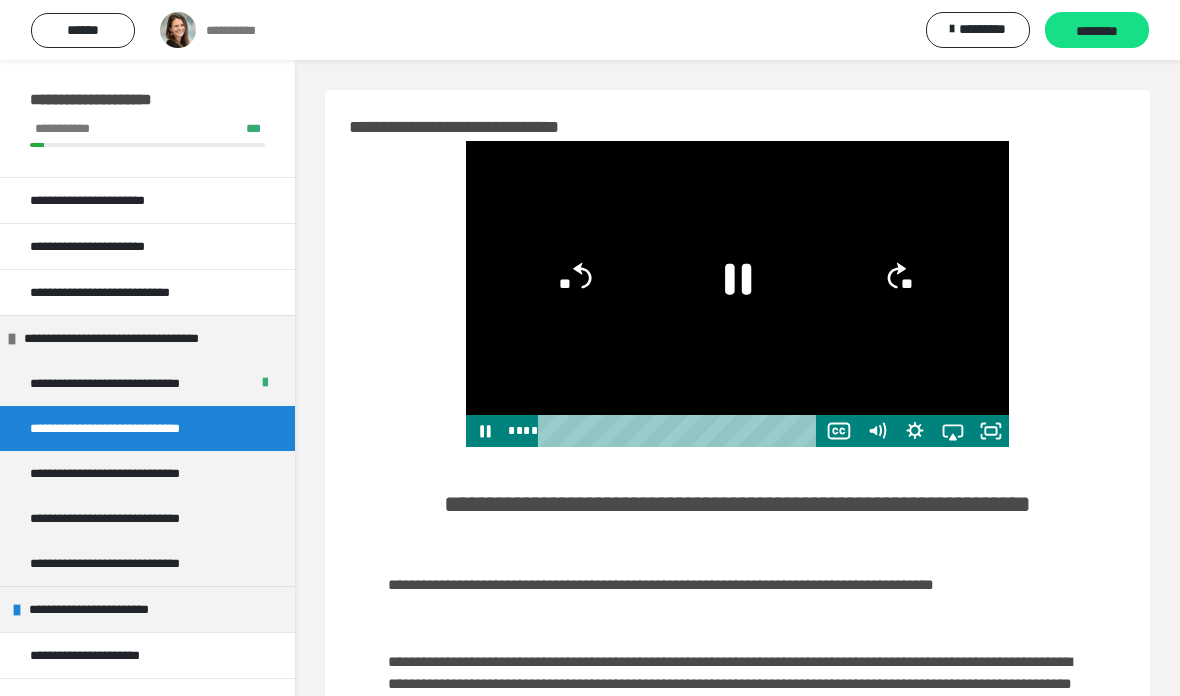 click 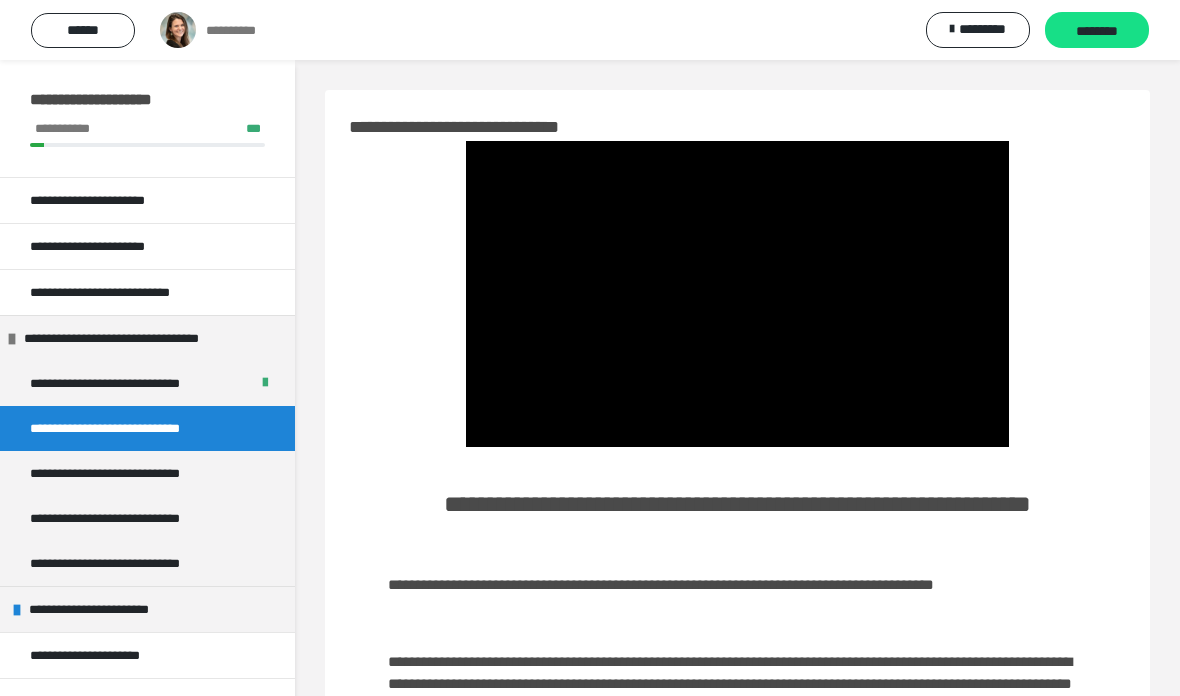 click at bounding box center (738, 294) 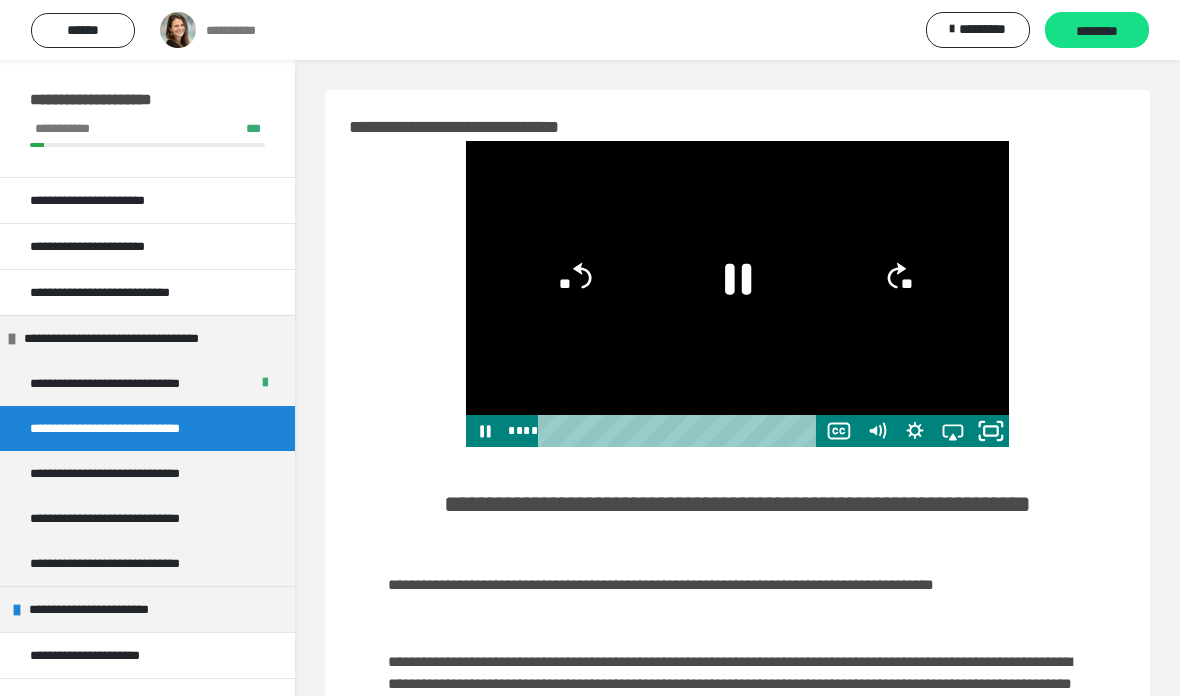 click 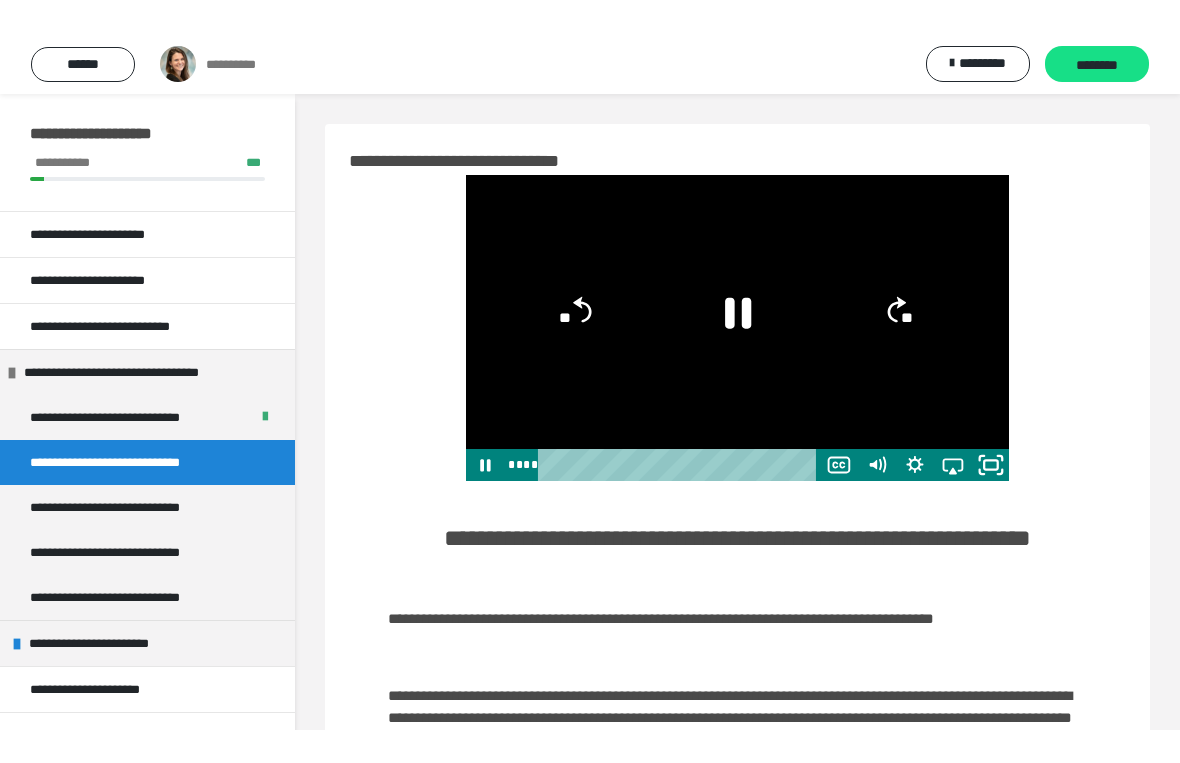 scroll, scrollTop: 24, scrollLeft: 0, axis: vertical 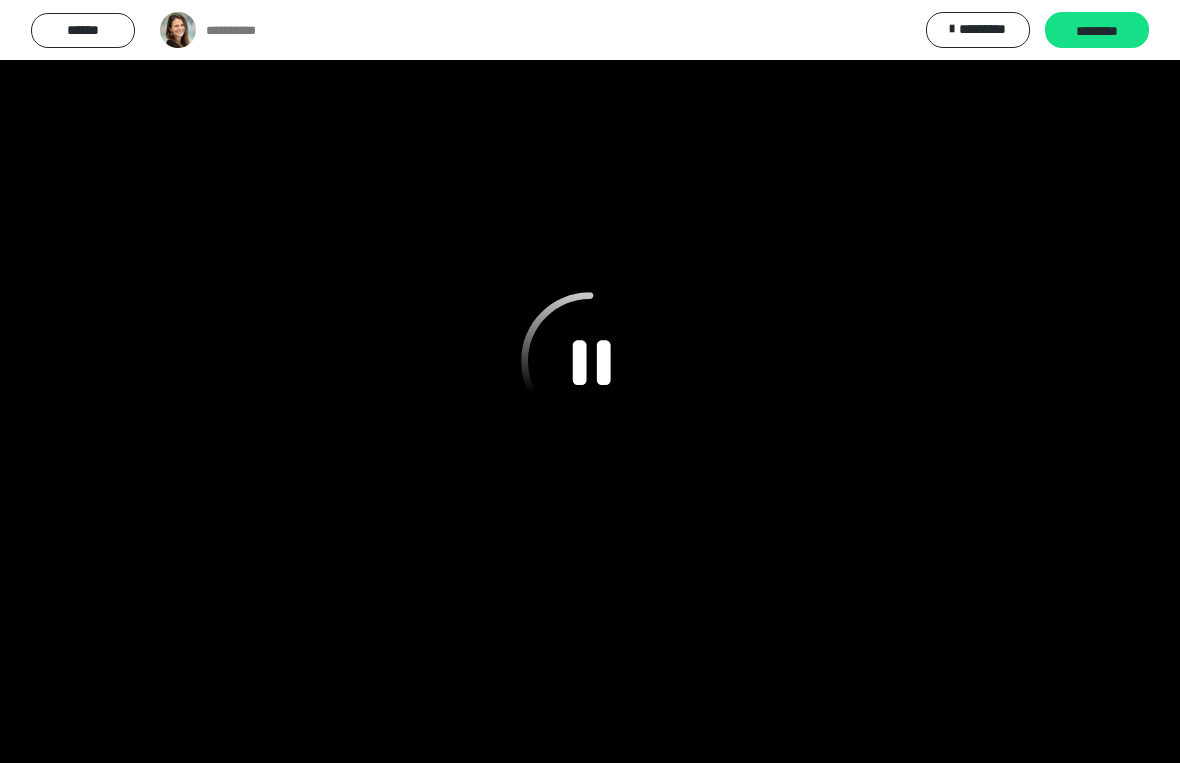 click at bounding box center (590, 381) 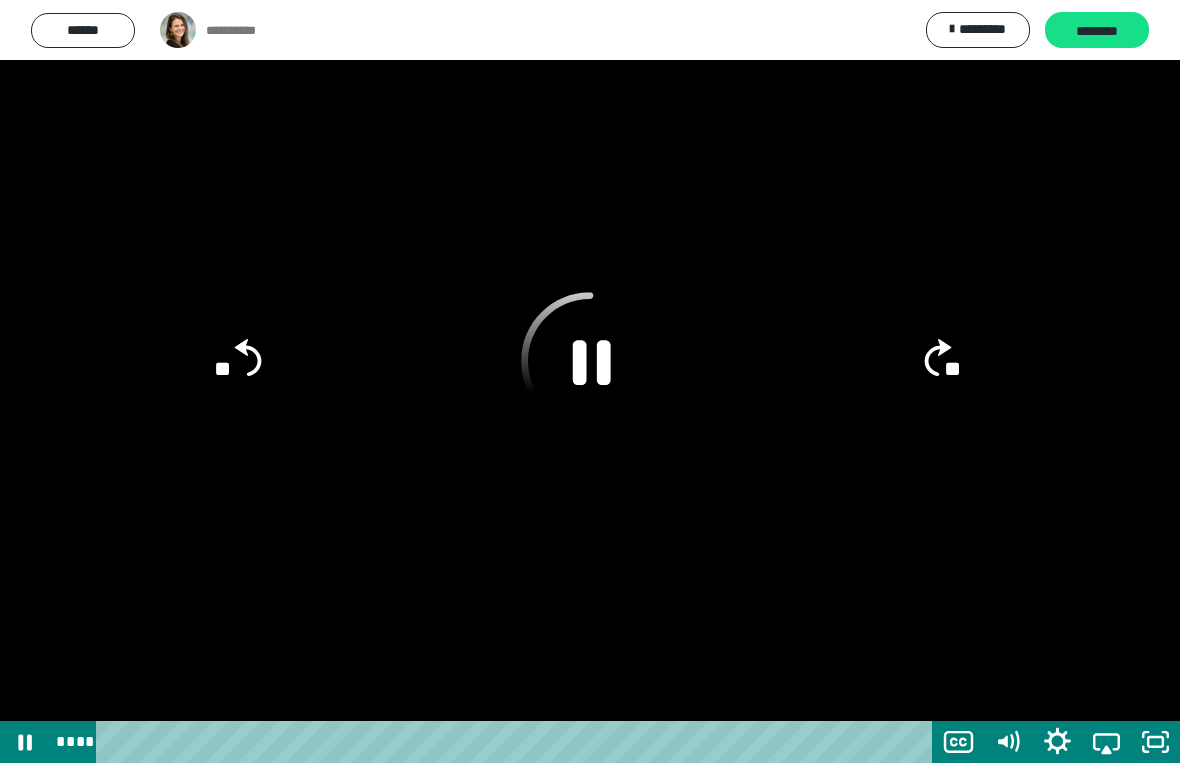 click 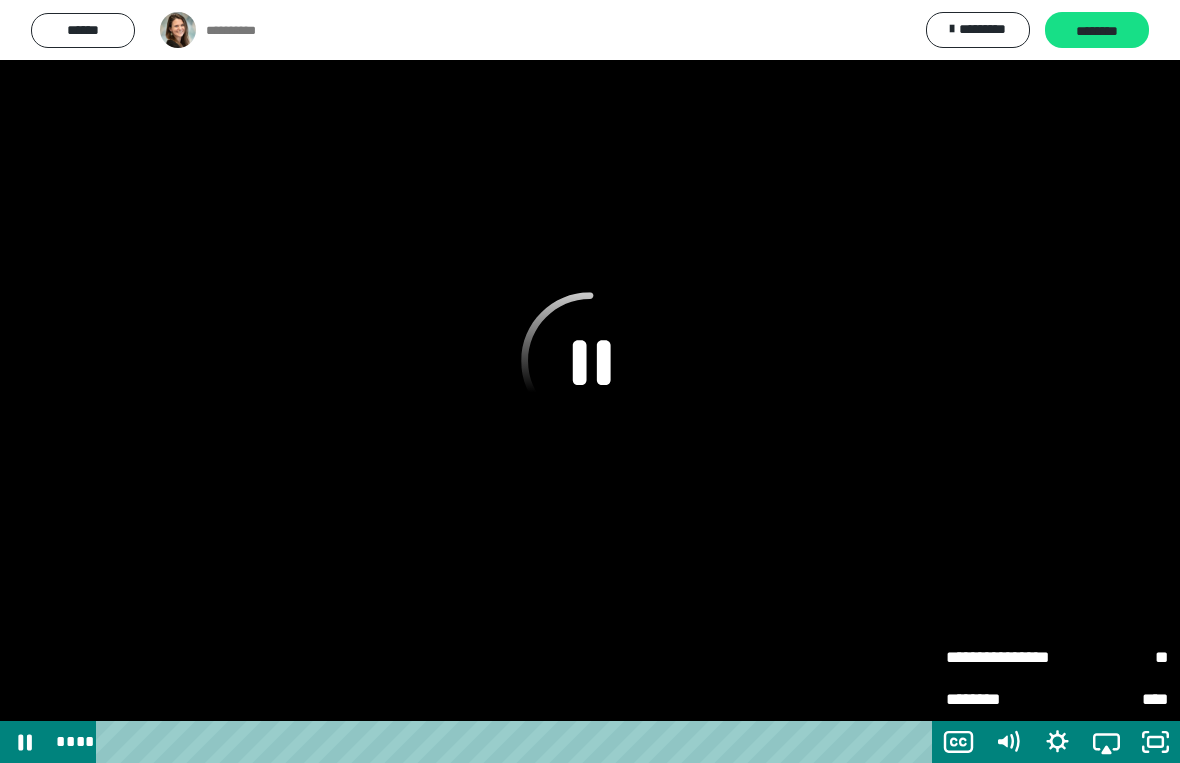 click at bounding box center [590, 381] 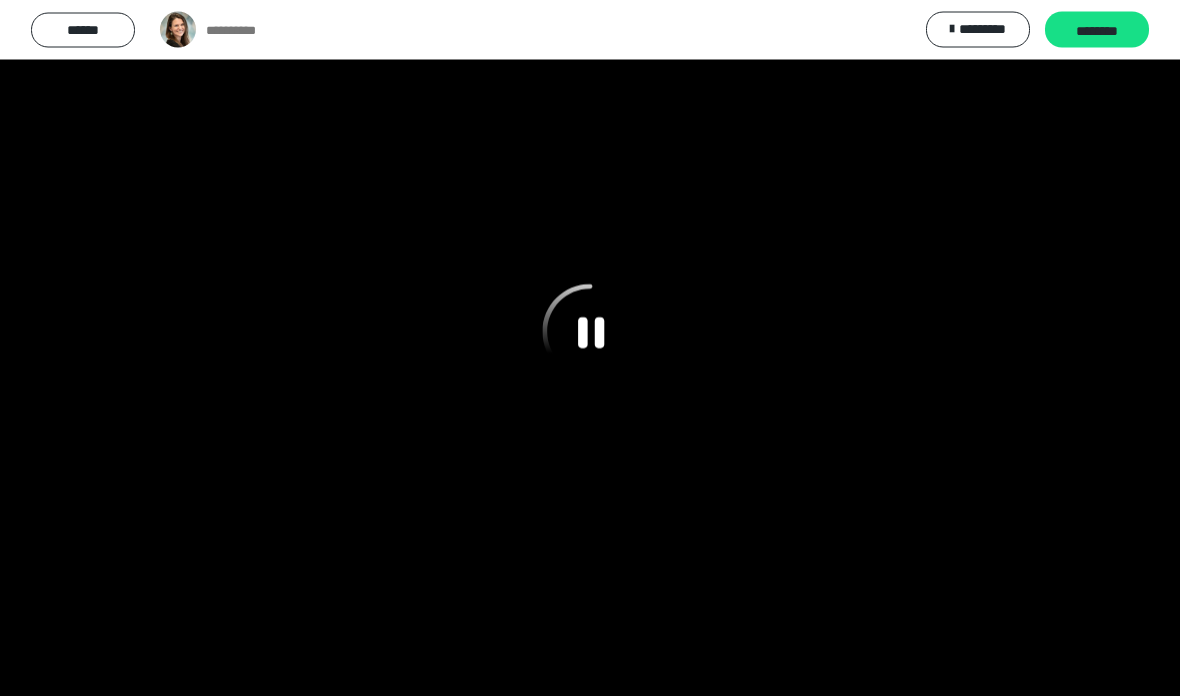 scroll, scrollTop: 515, scrollLeft: 0, axis: vertical 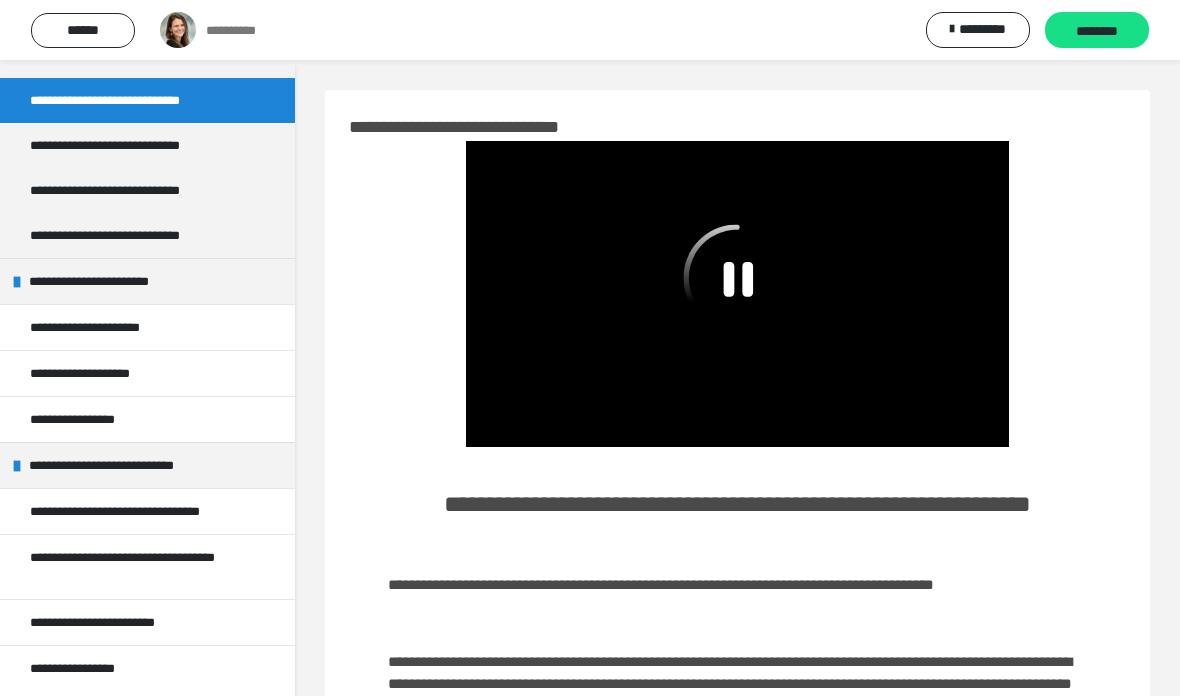 click 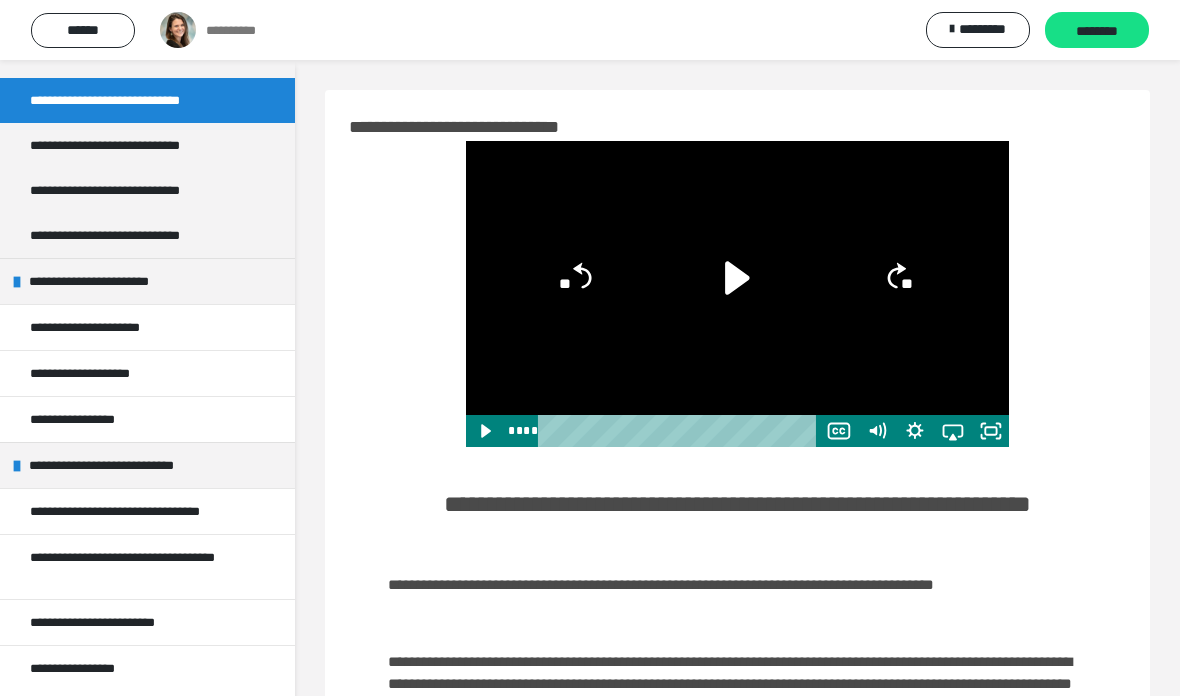 click 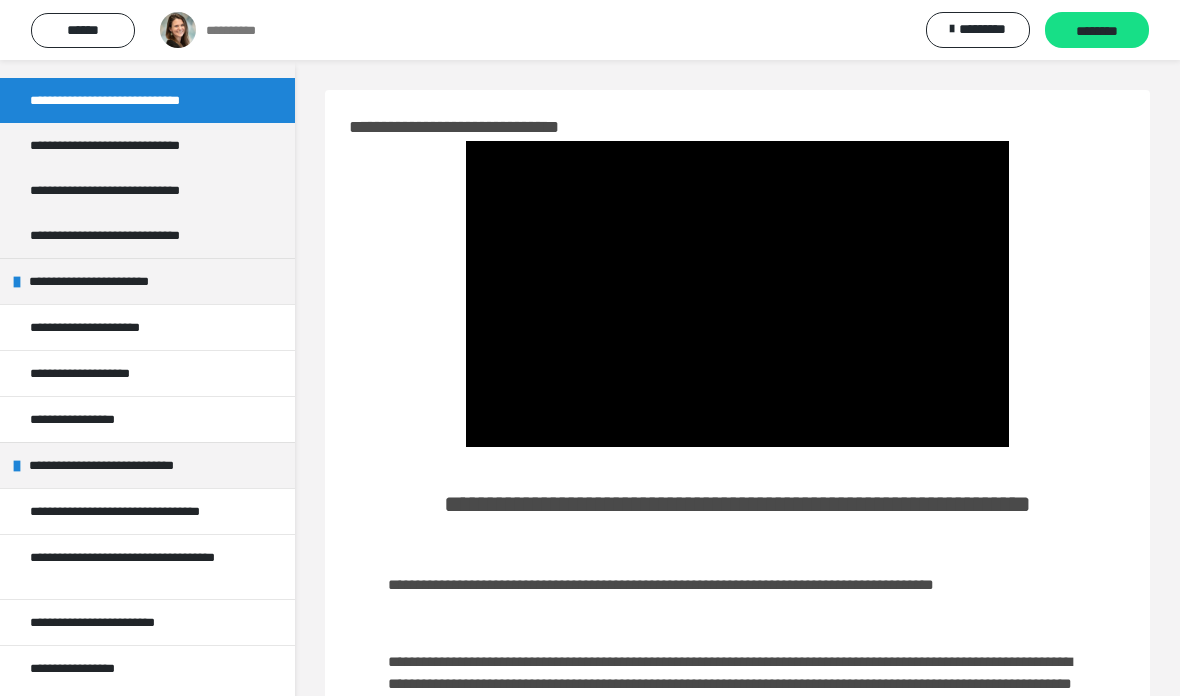 click on "**********" at bounding box center [218, 30] 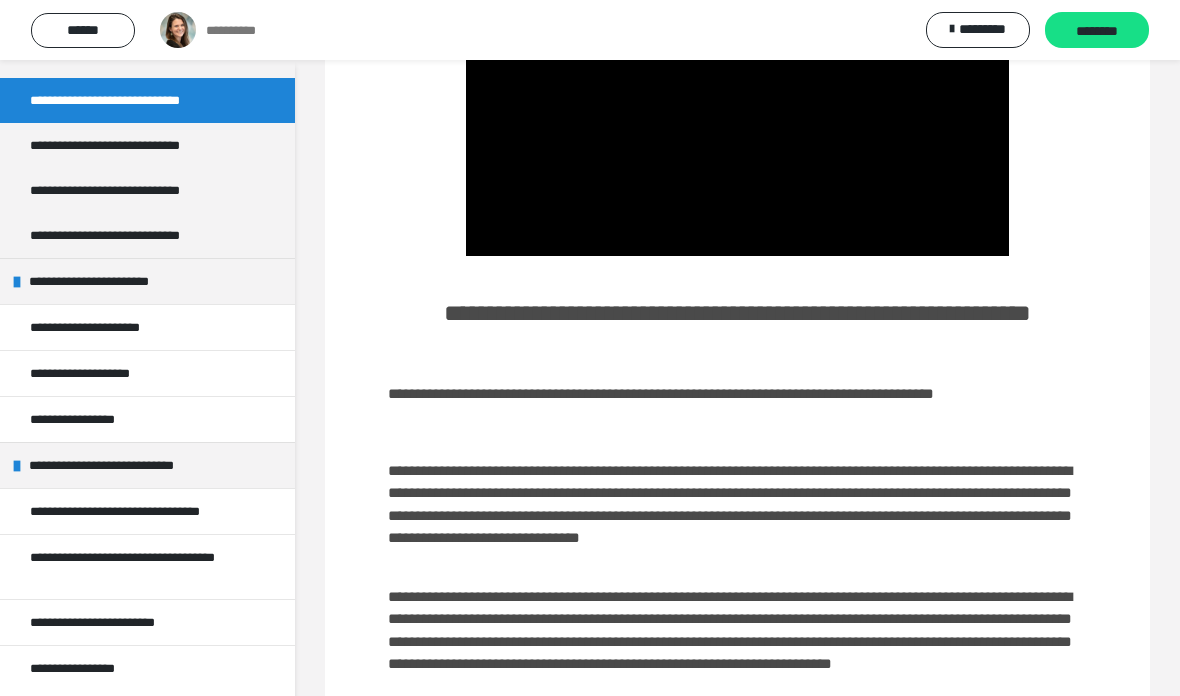 scroll, scrollTop: 0, scrollLeft: 0, axis: both 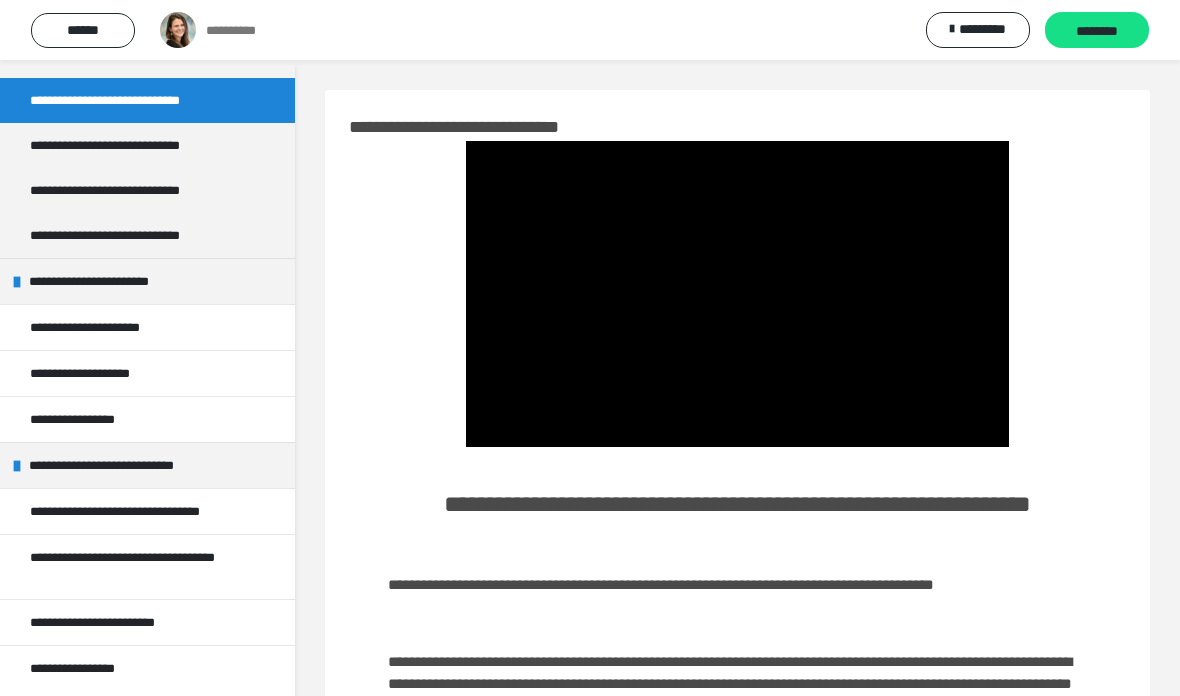 click at bounding box center (738, 294) 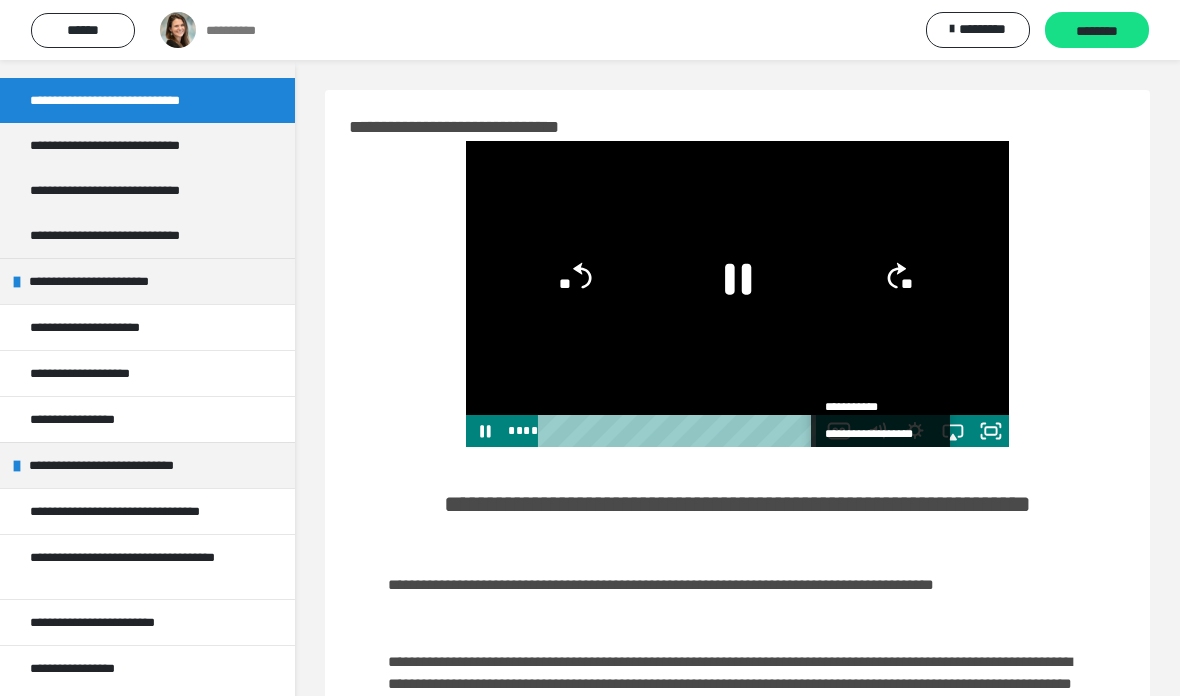 click at bounding box center [738, 294] 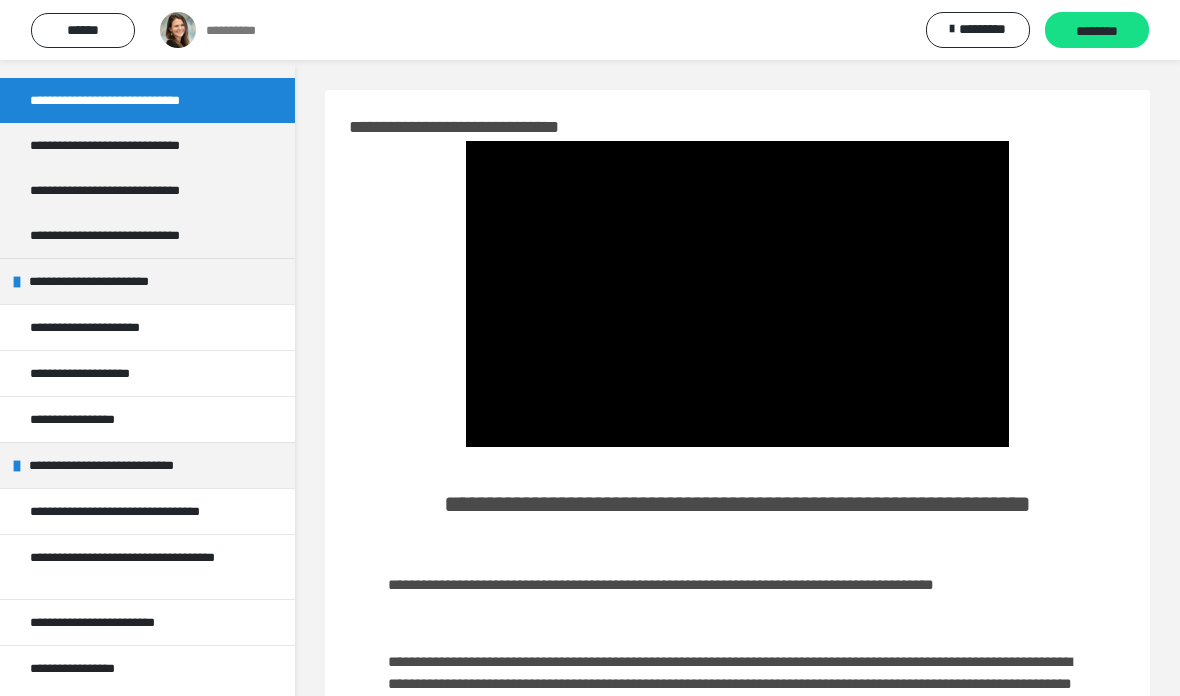 click at bounding box center [738, 294] 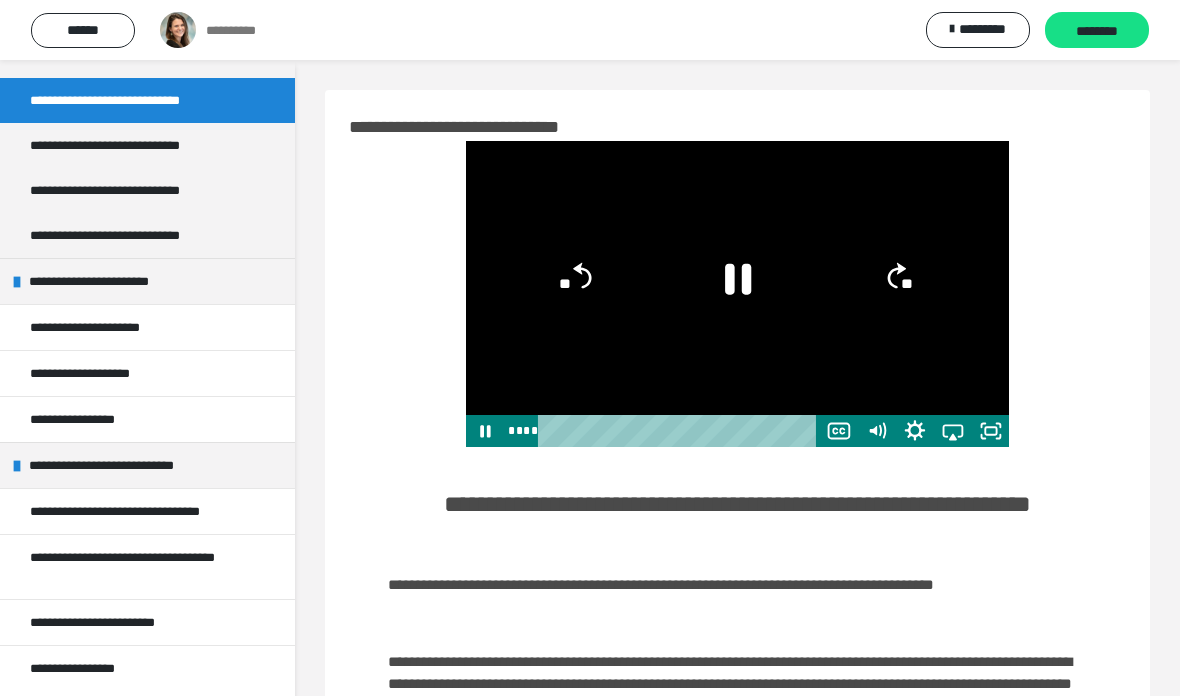 click 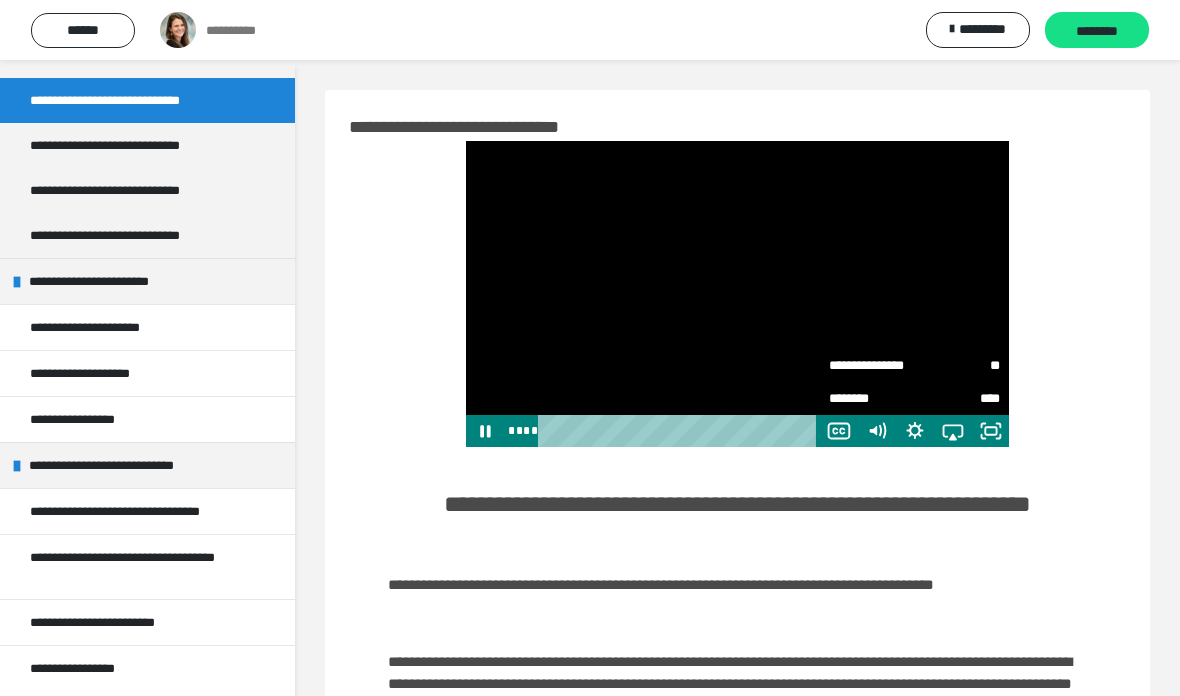 click 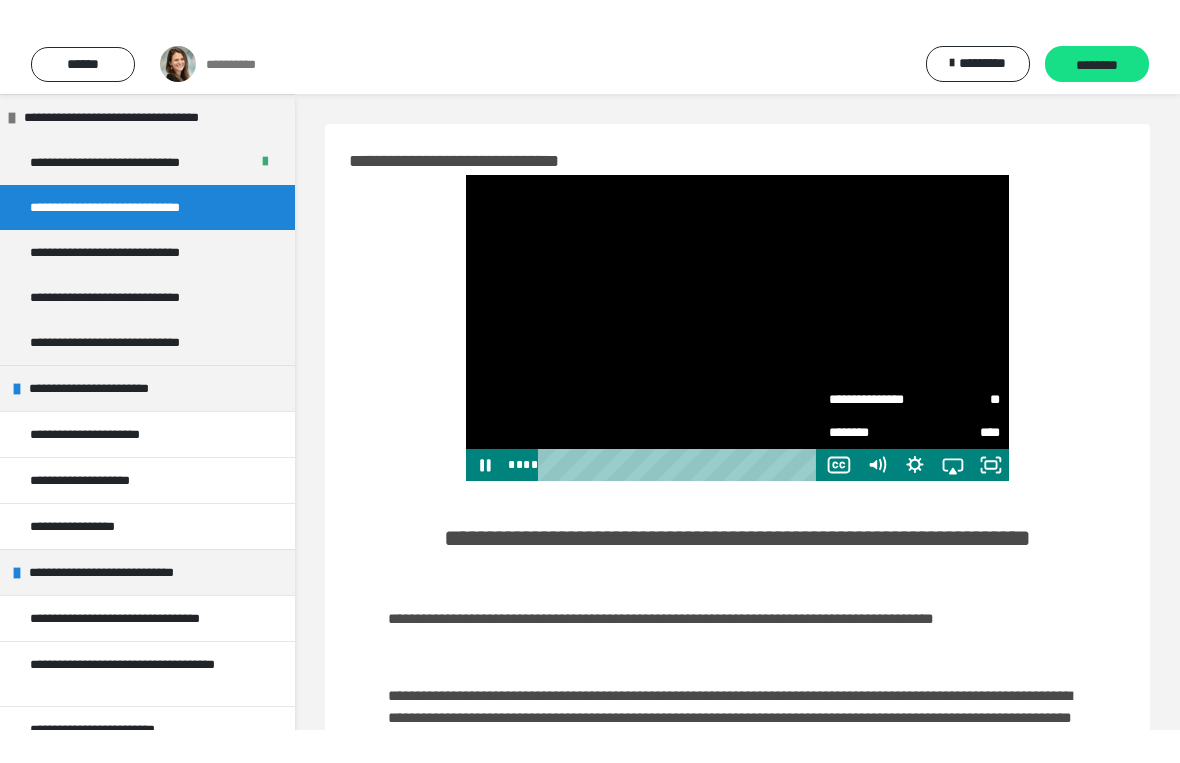 scroll, scrollTop: 24, scrollLeft: 0, axis: vertical 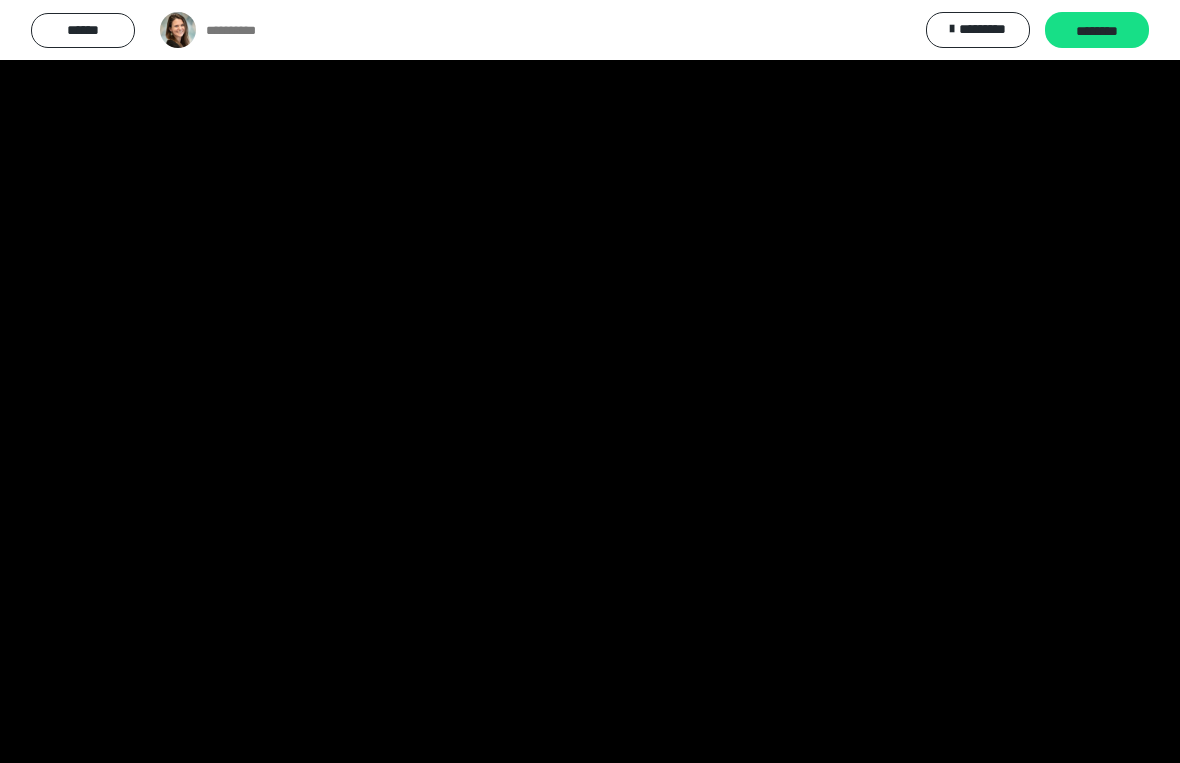 click at bounding box center [590, 381] 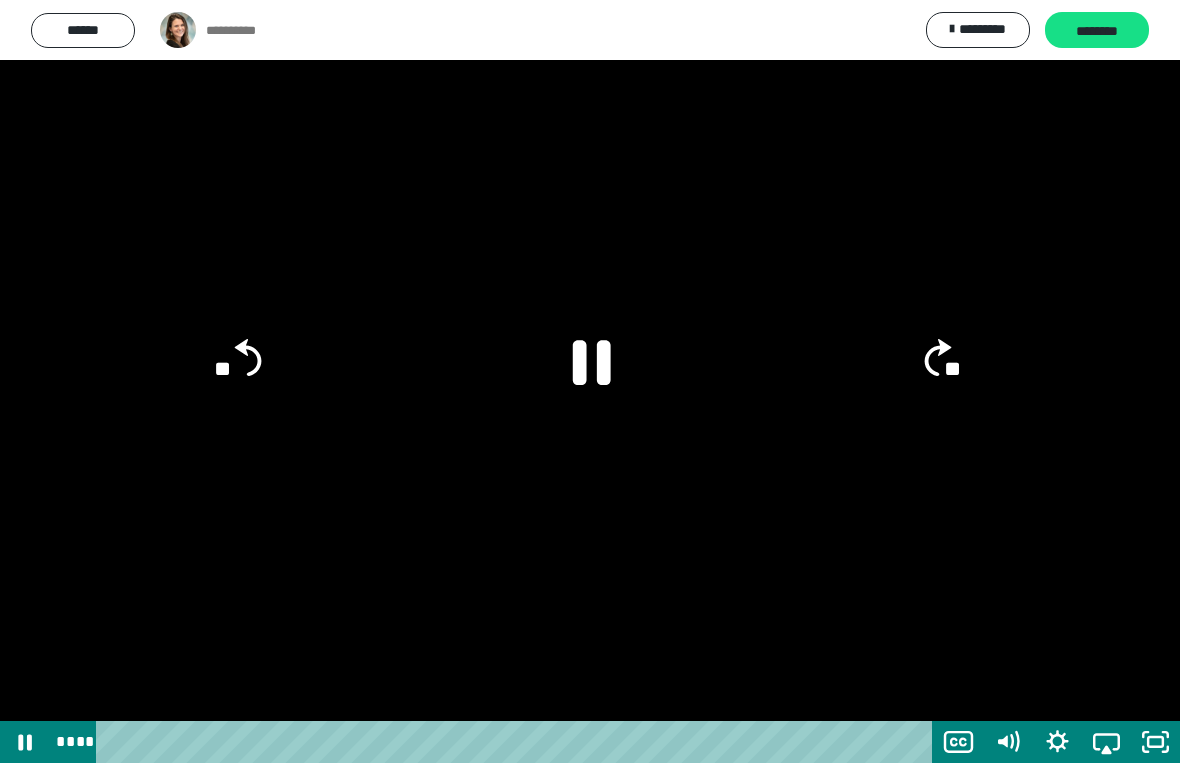 click 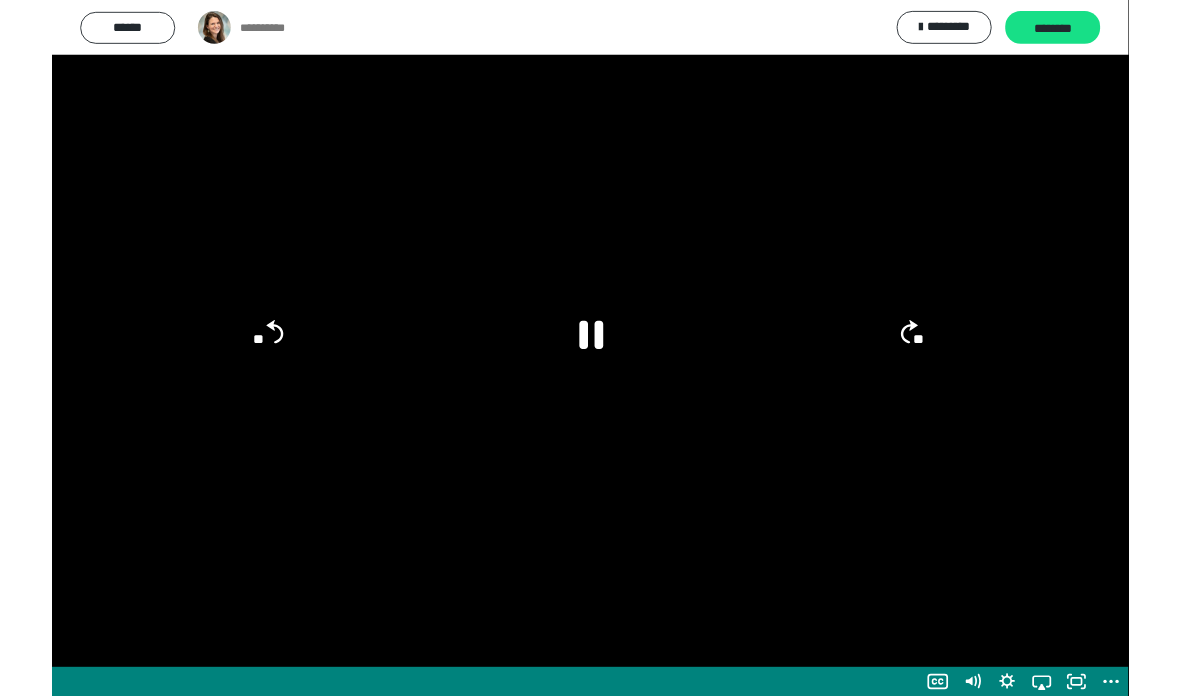 scroll, scrollTop: 0, scrollLeft: 0, axis: both 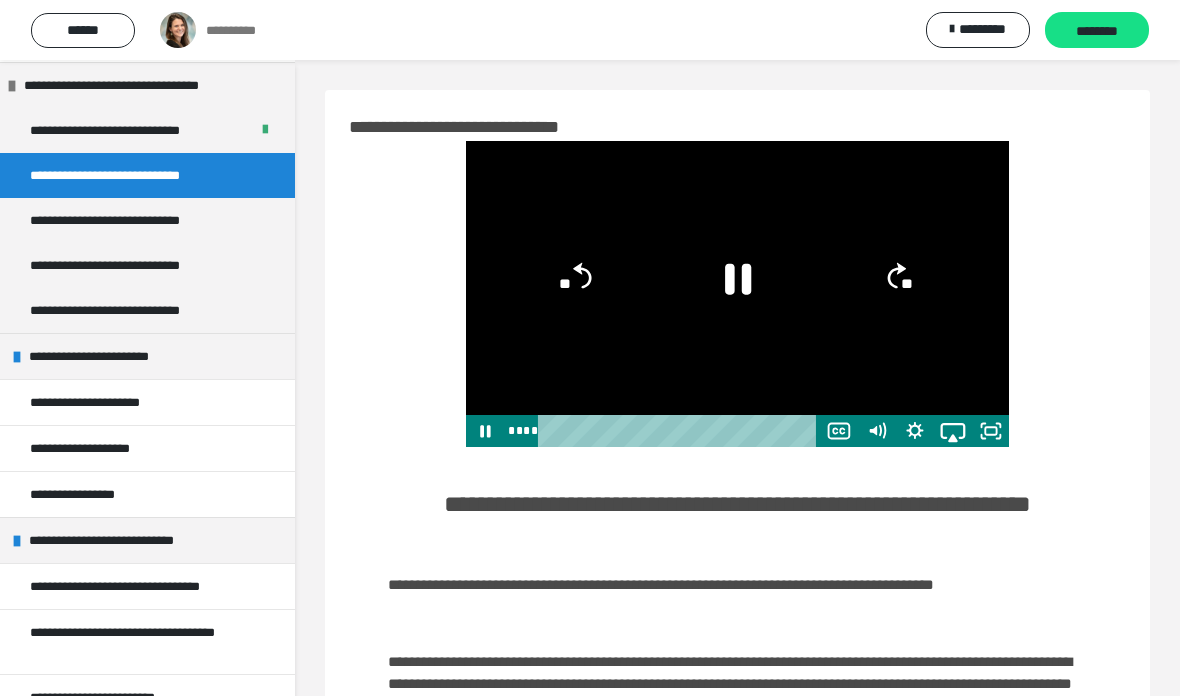click 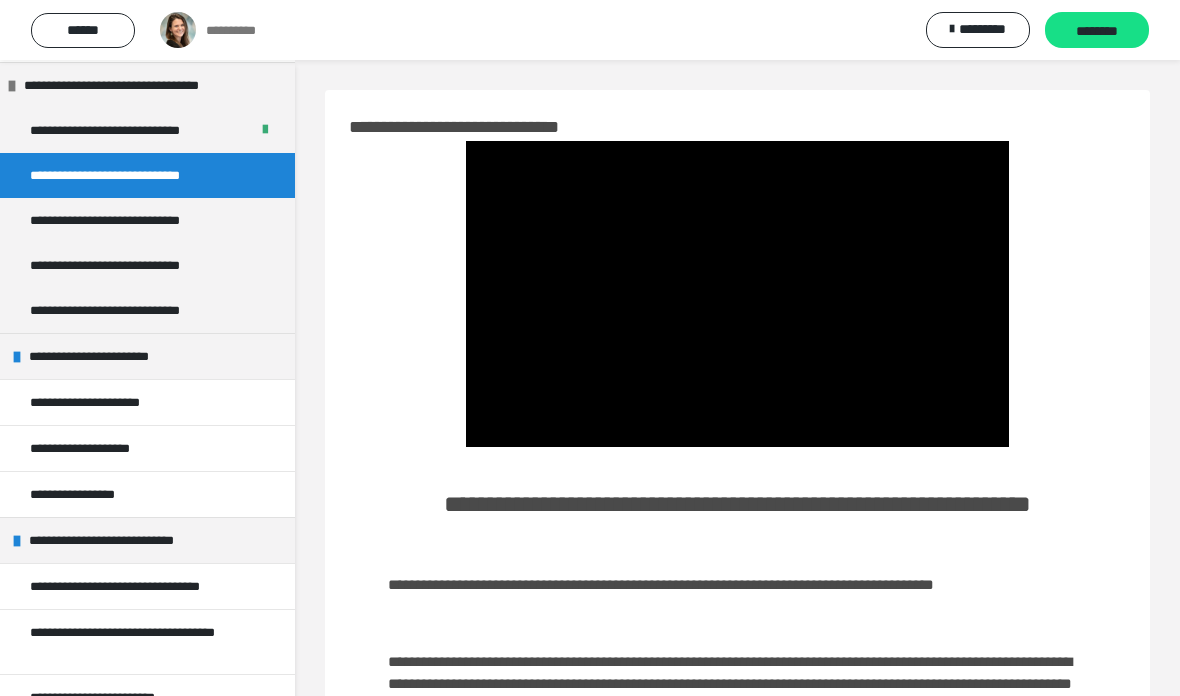 click at bounding box center [738, 294] 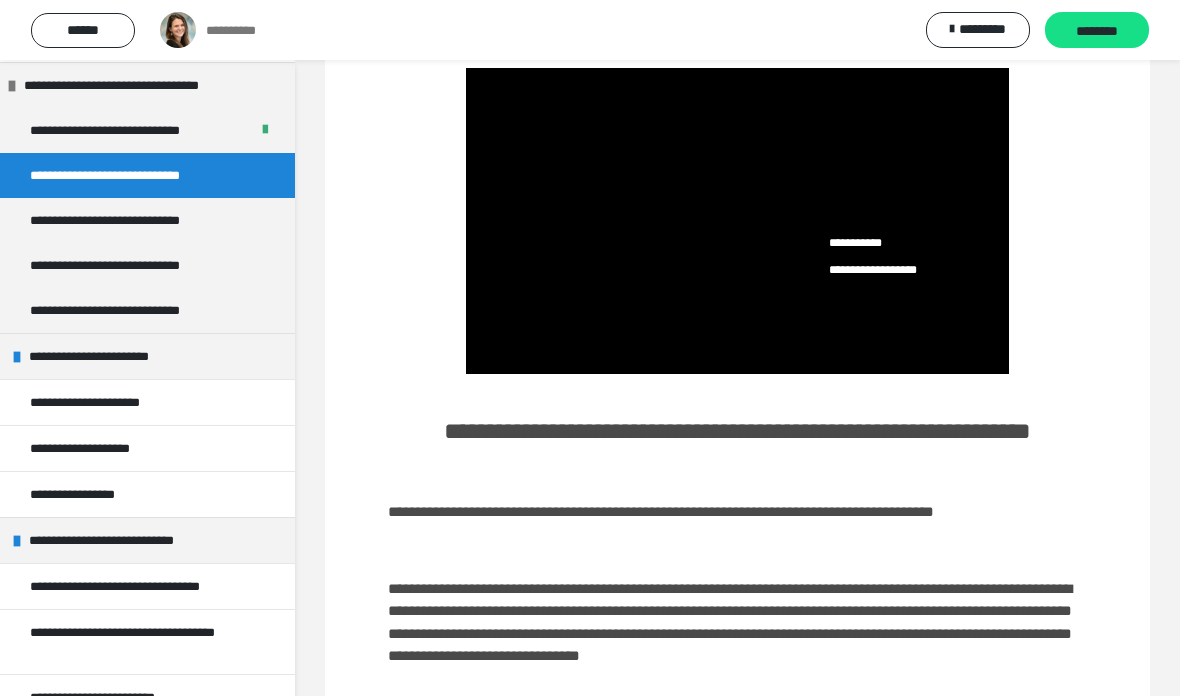 scroll, scrollTop: 0, scrollLeft: 0, axis: both 